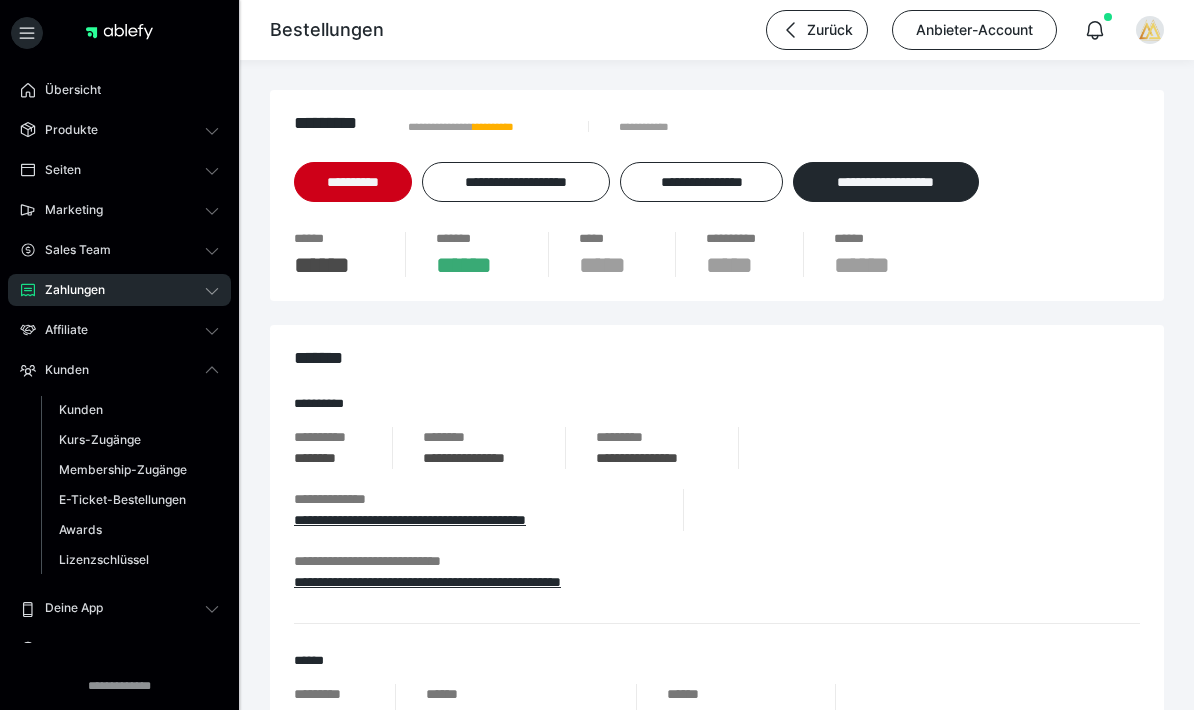 scroll, scrollTop: 0, scrollLeft: 0, axis: both 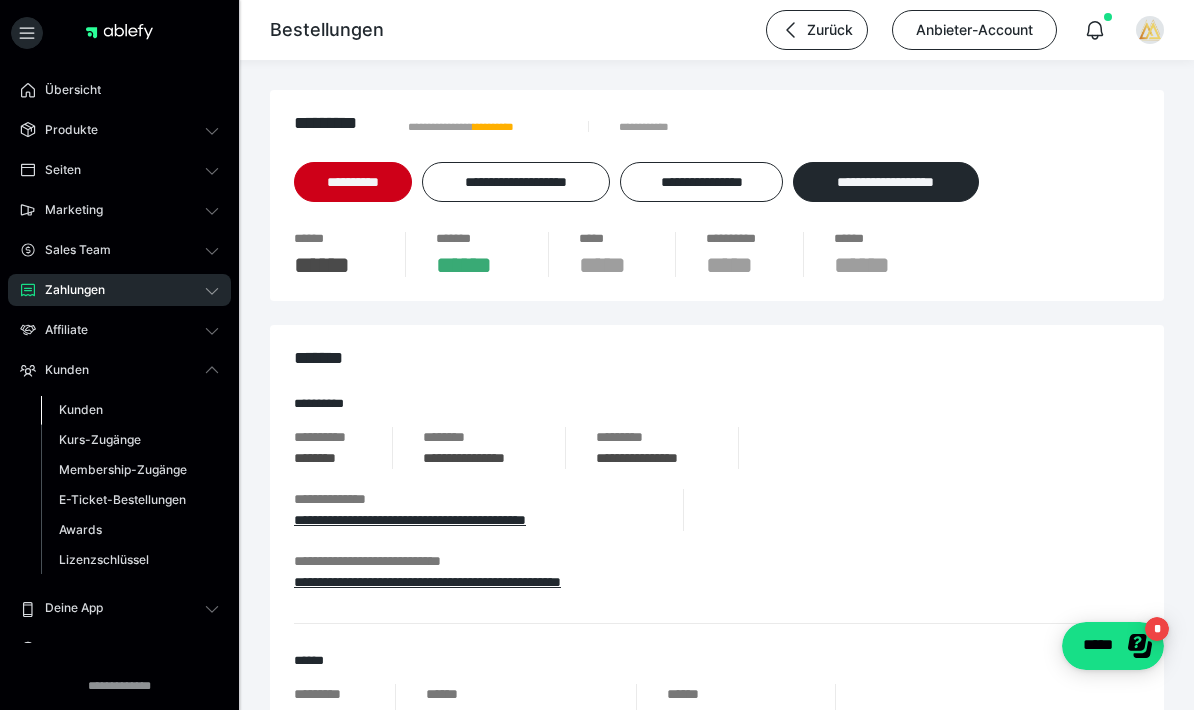 click on "Kunden" at bounding box center [81, 409] 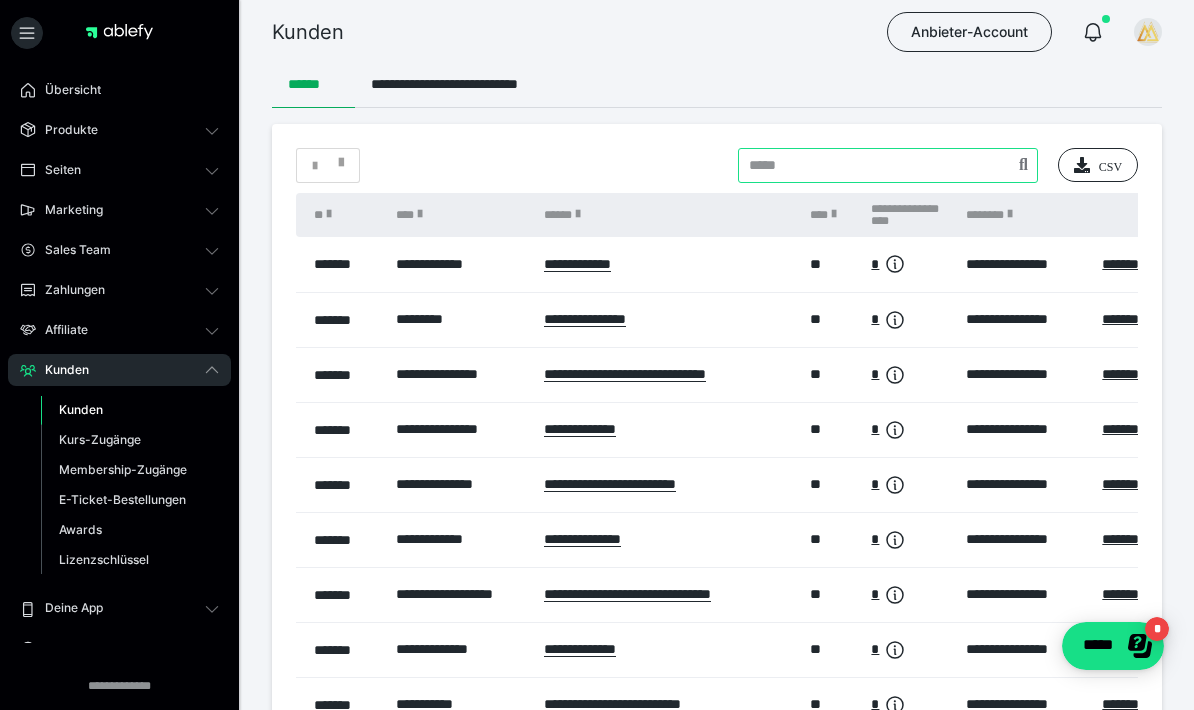 click at bounding box center [888, 165] 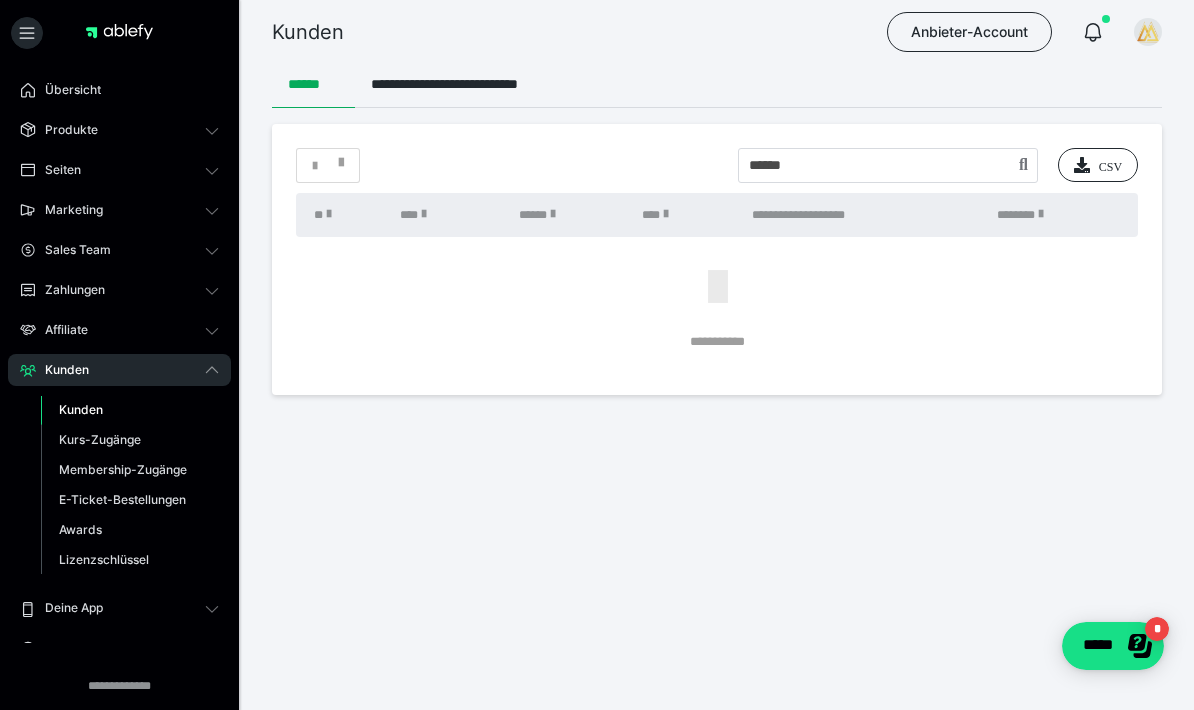 type on "*****" 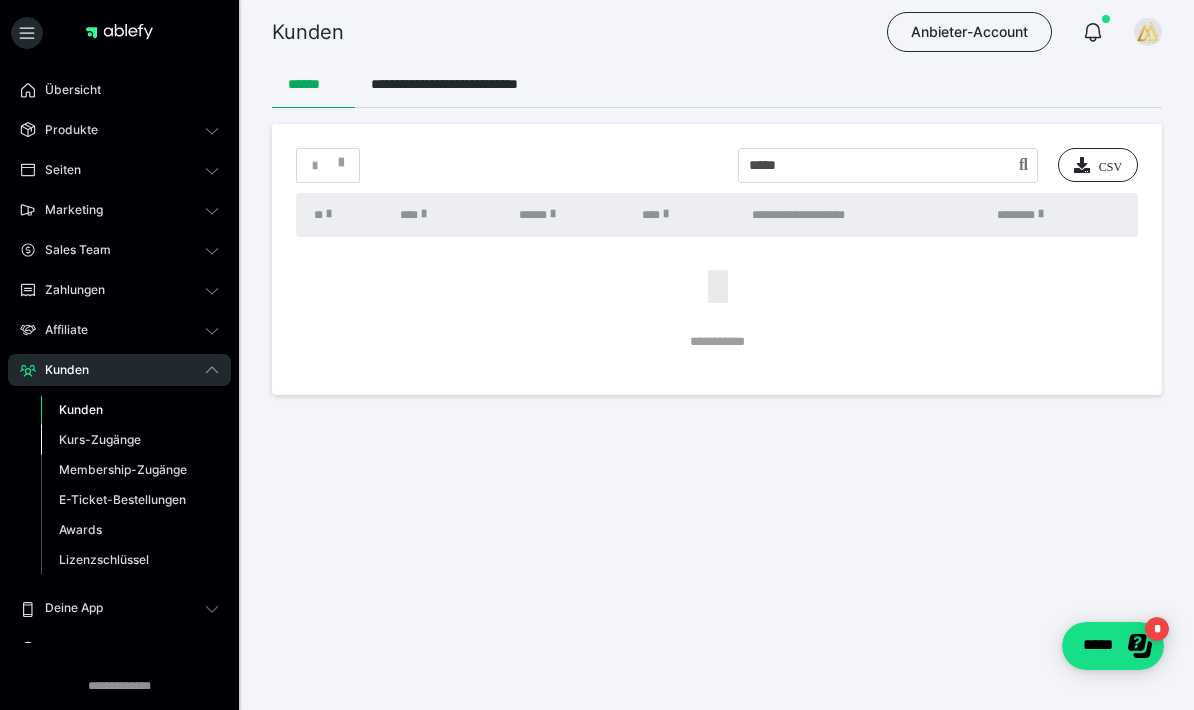 click on "Kurs-Zugänge" at bounding box center (130, 440) 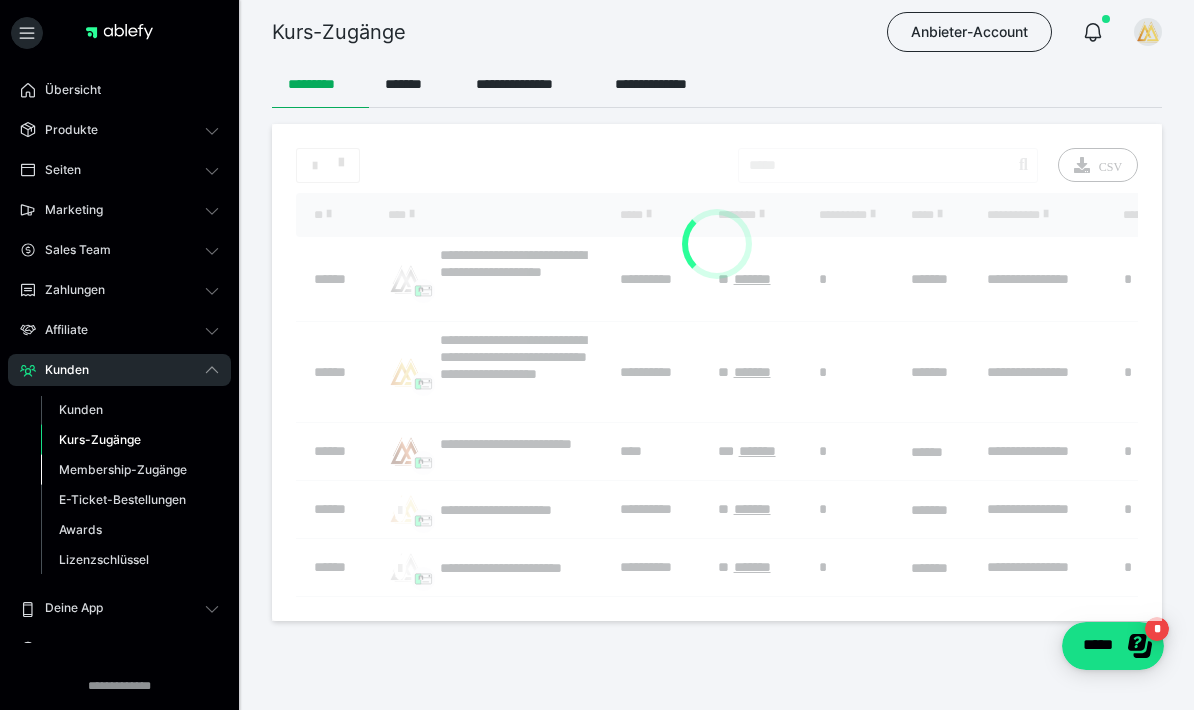 click on "Membership-Zugänge" at bounding box center [123, 469] 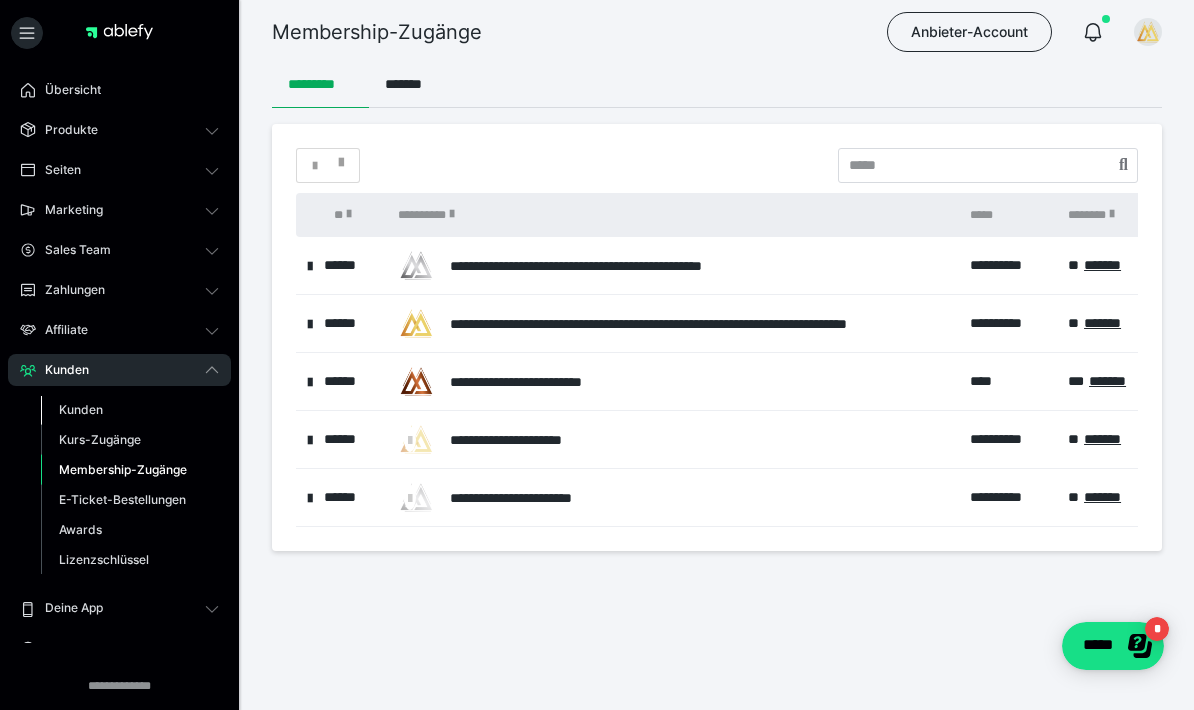click on "Kunden" at bounding box center (81, 409) 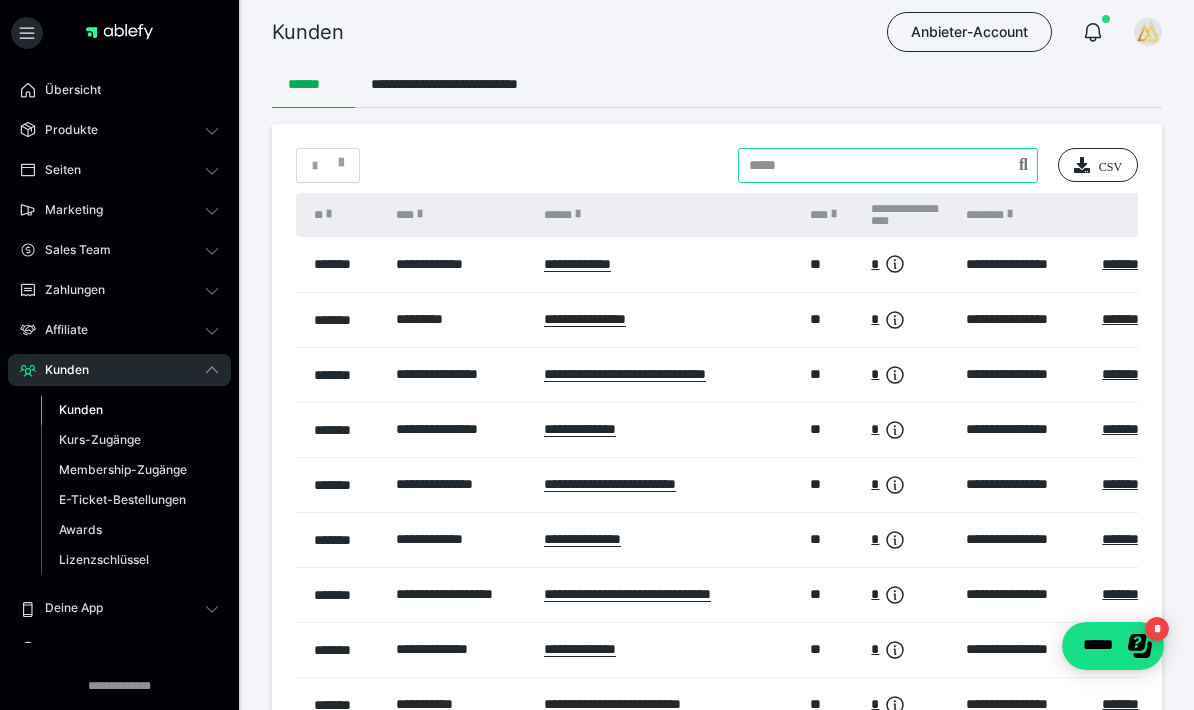 click at bounding box center (888, 165) 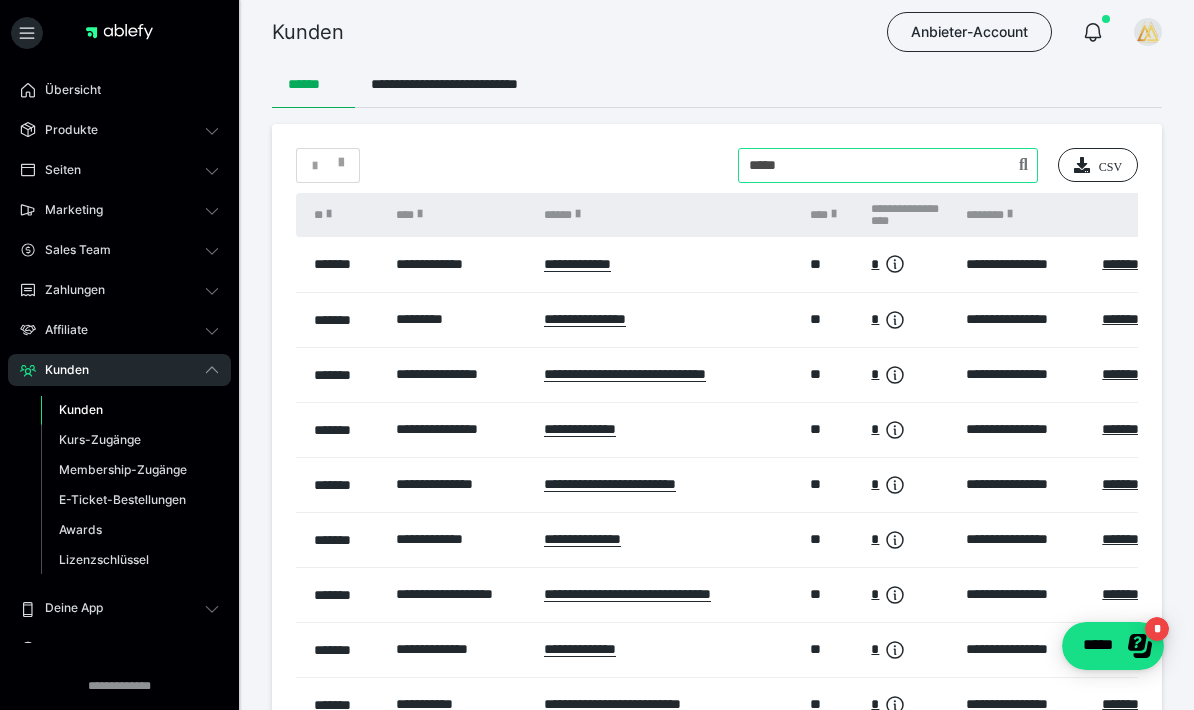 type on "*****" 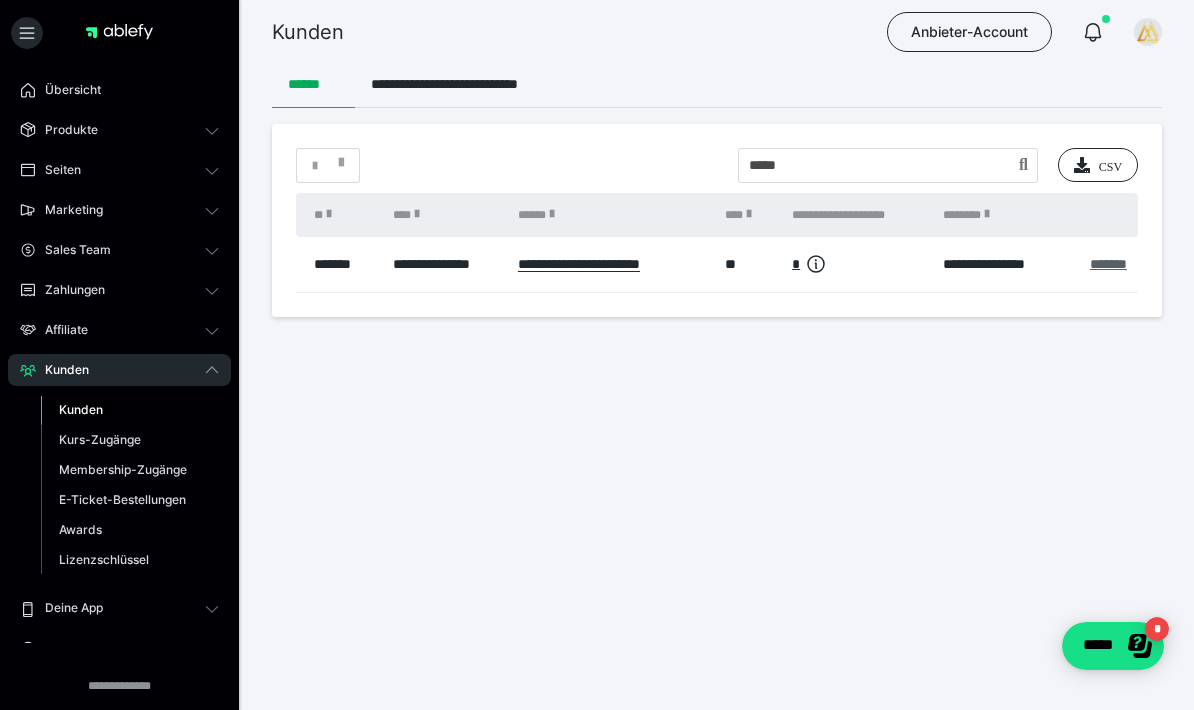 click on "*******" at bounding box center [1108, 264] 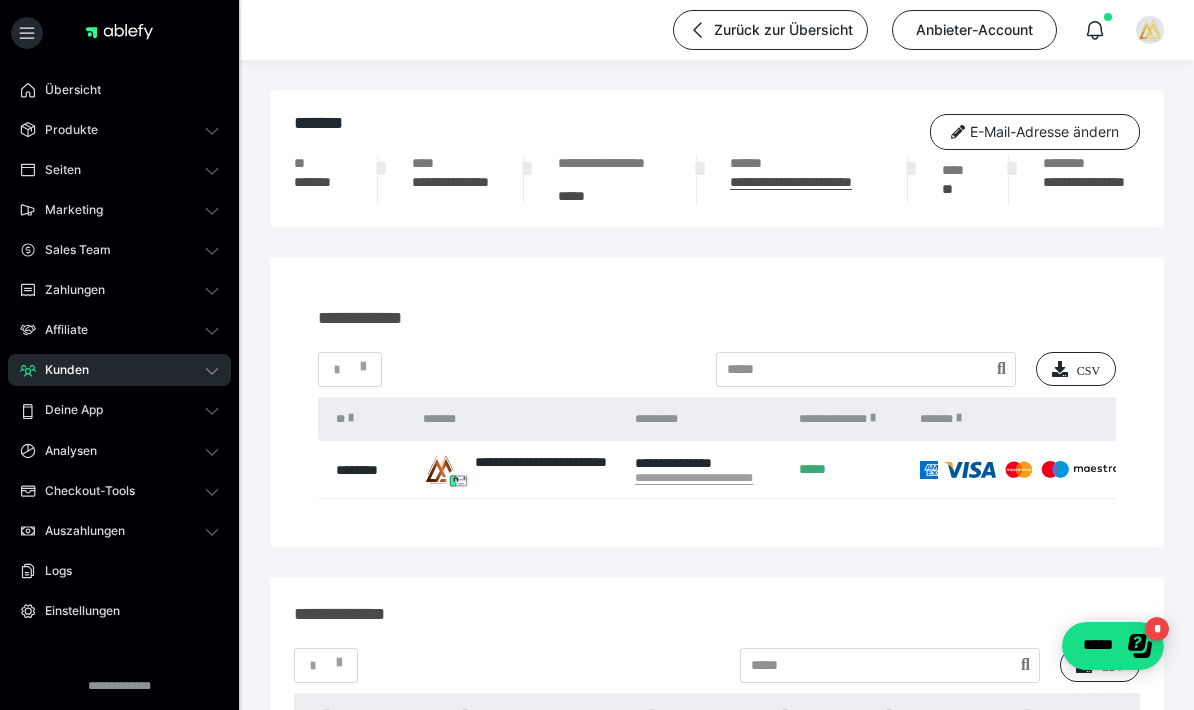 click on "Kunden" at bounding box center (60, 370) 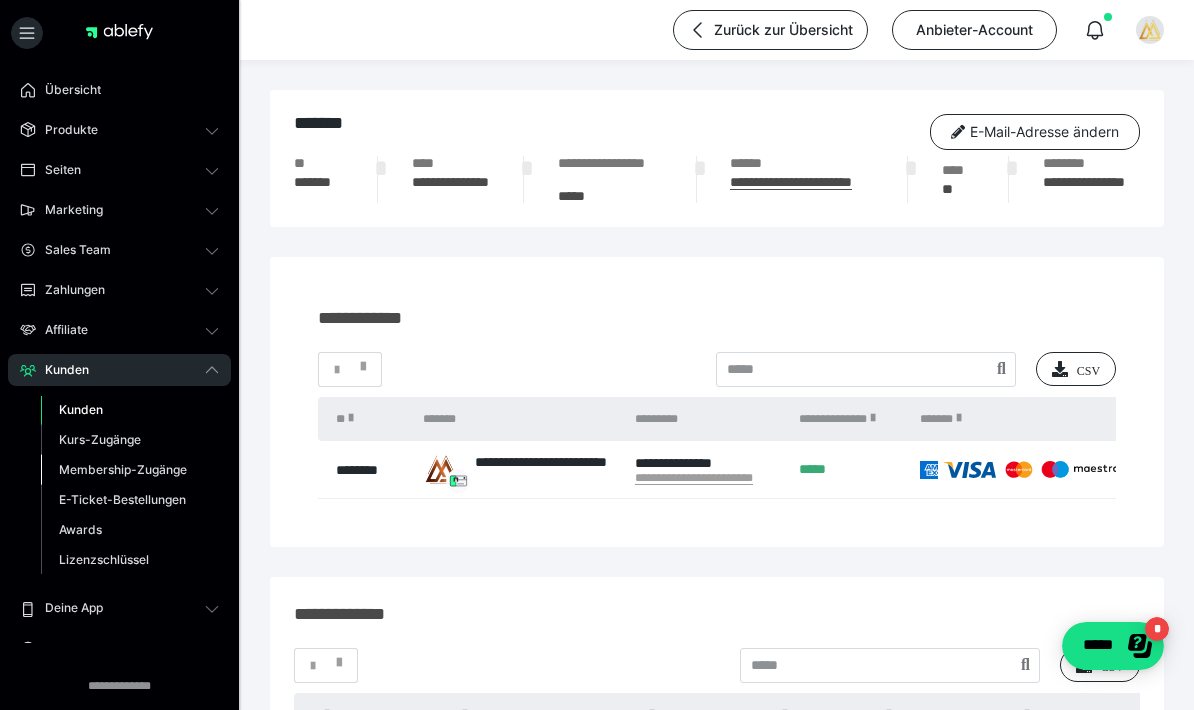 click on "Membership-Zugänge" at bounding box center (123, 469) 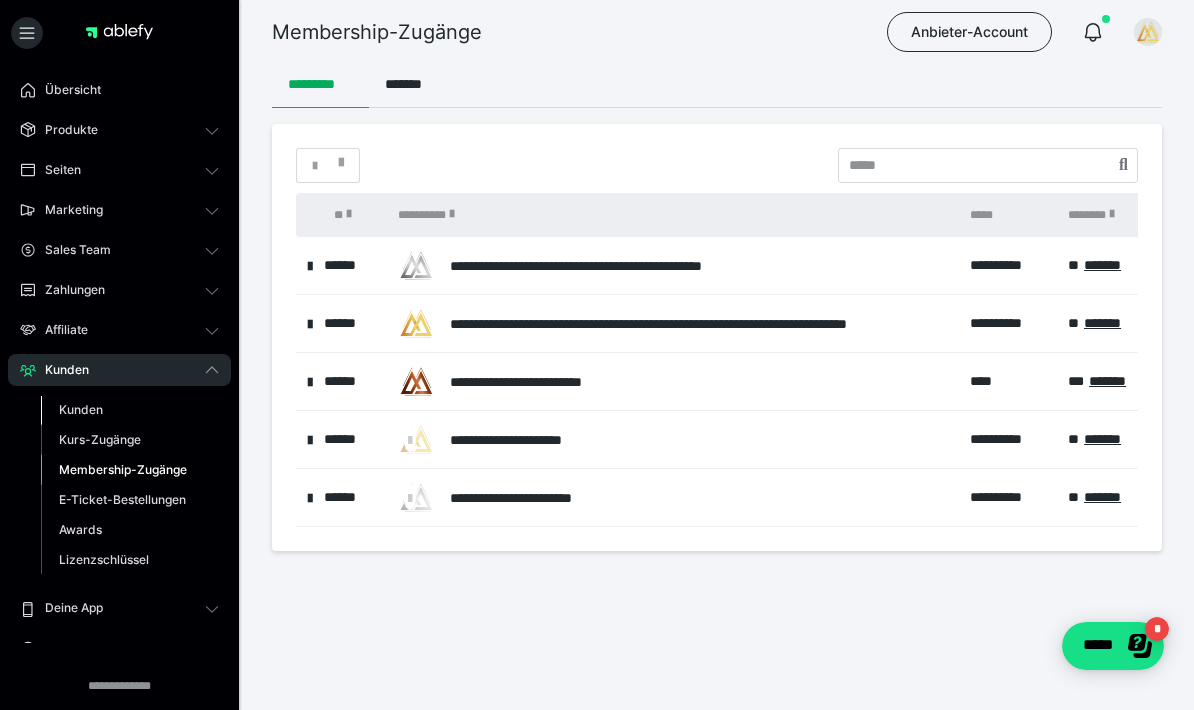 click on "Kunden" at bounding box center [81, 409] 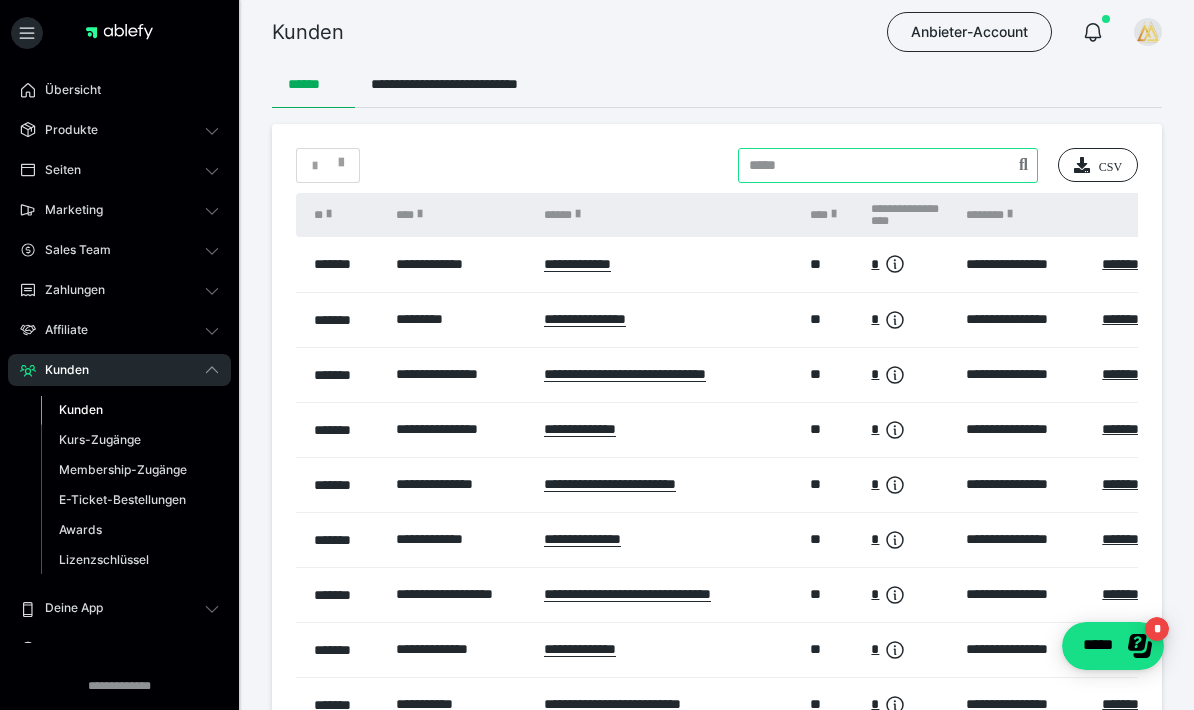 click at bounding box center [888, 165] 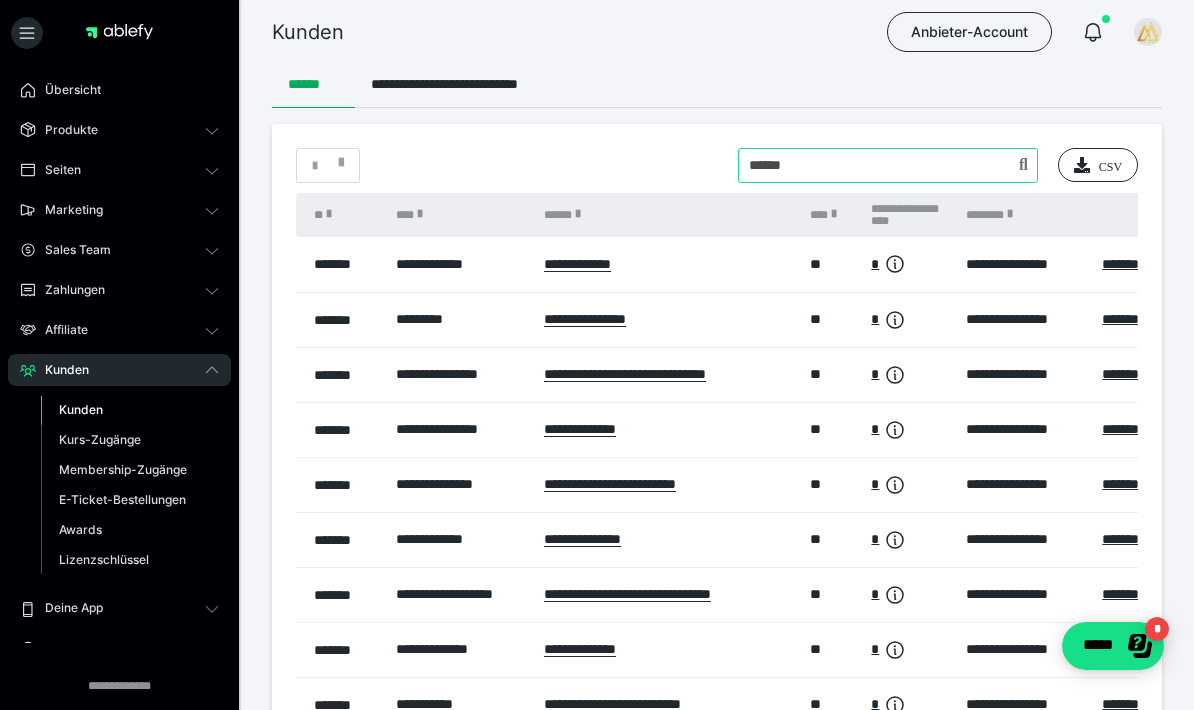 type on "******" 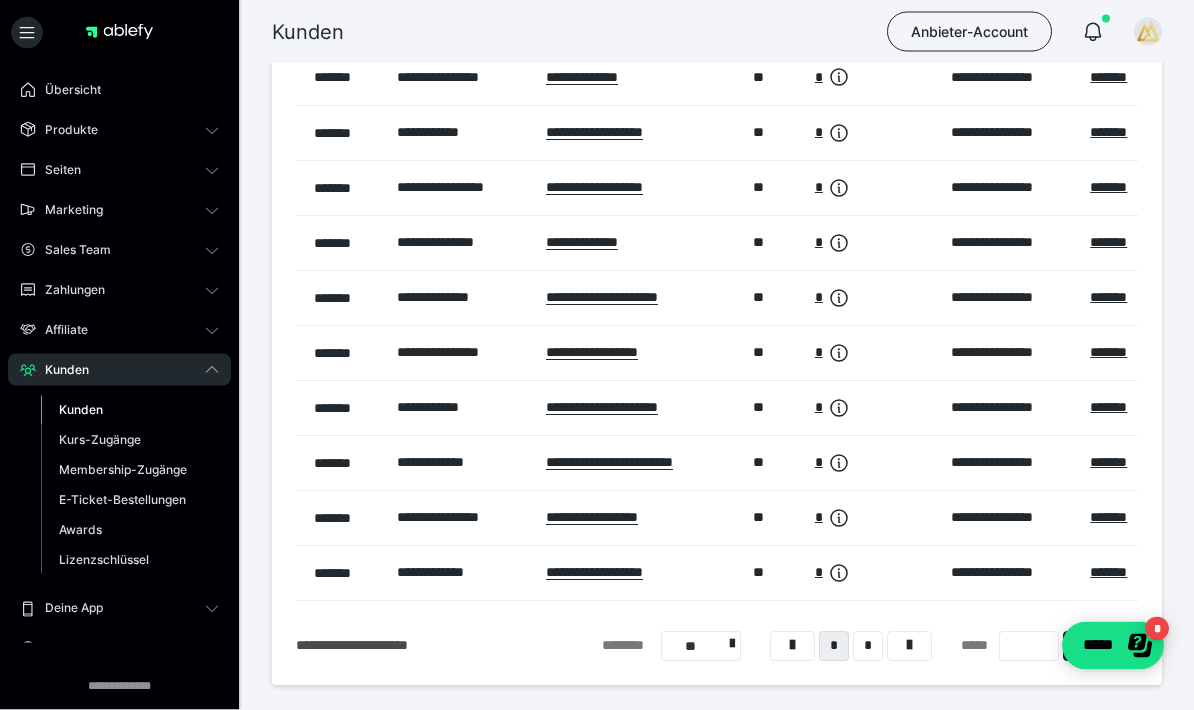scroll, scrollTop: 187, scrollLeft: 0, axis: vertical 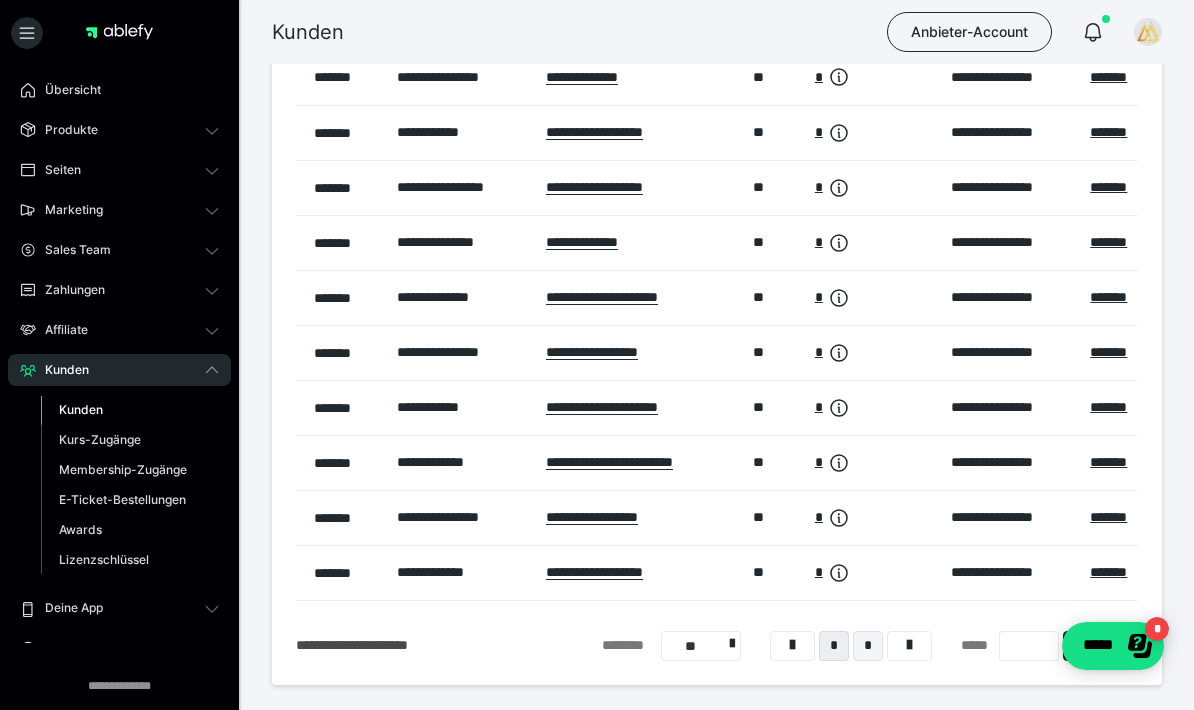 click on "*" at bounding box center [868, 646] 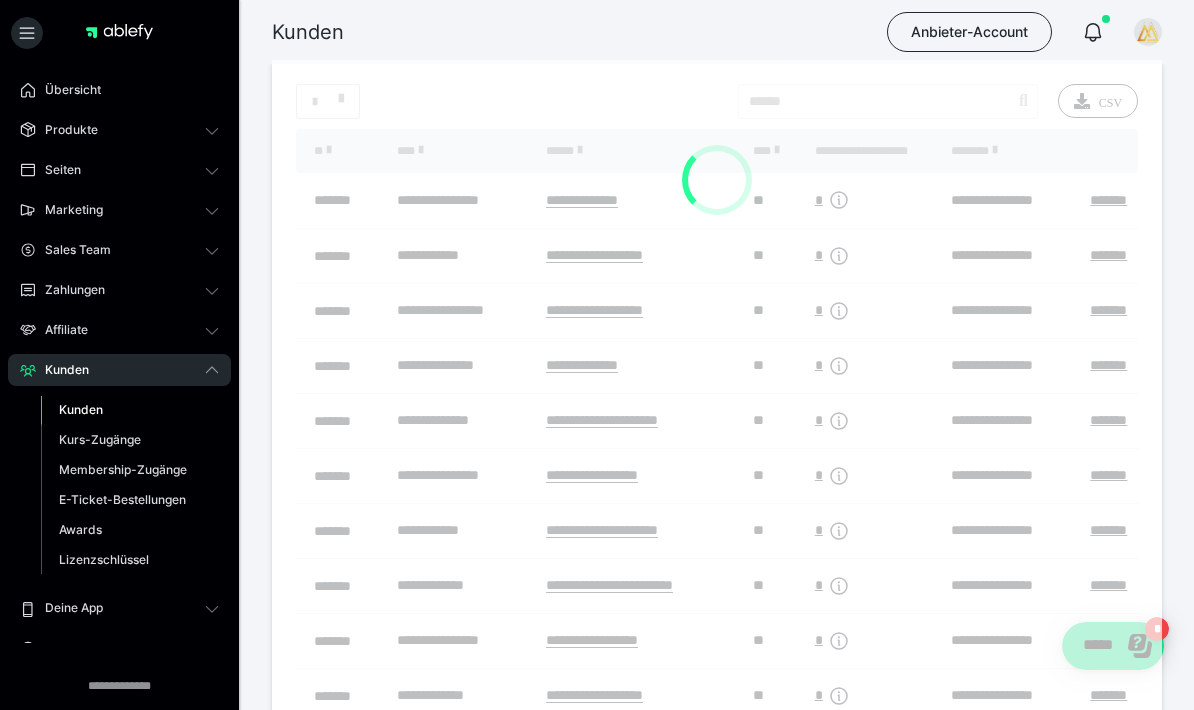 scroll, scrollTop: 0, scrollLeft: 0, axis: both 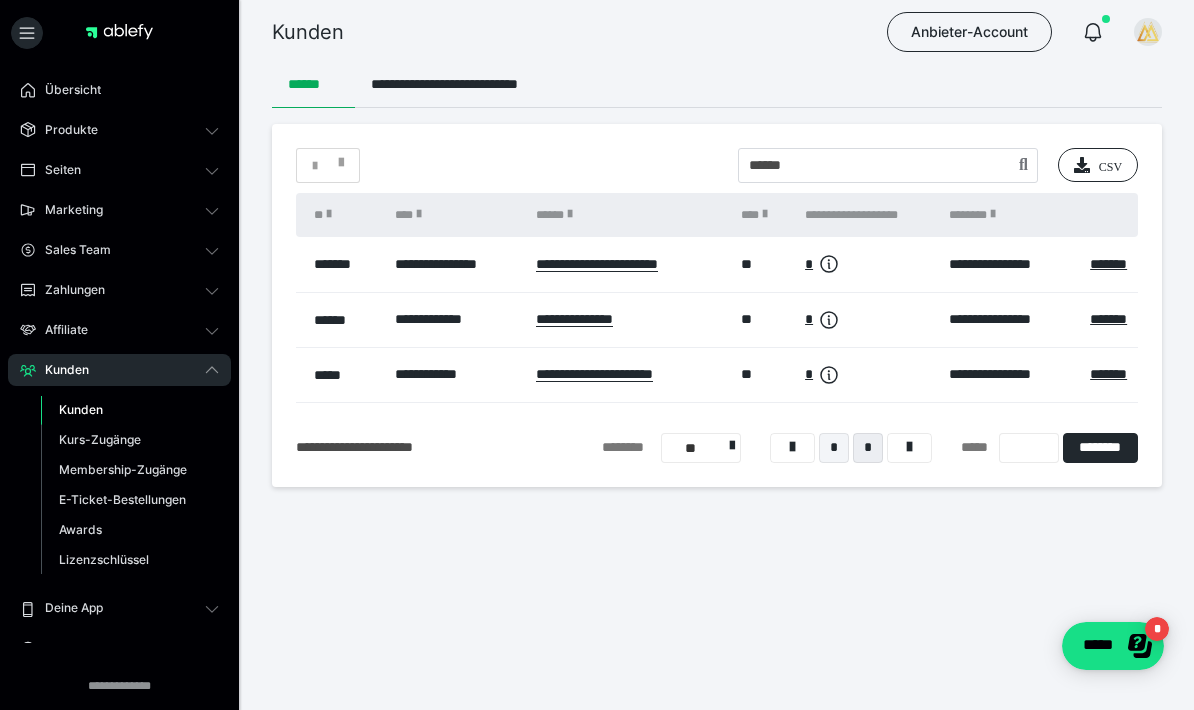 click on "*" at bounding box center [834, 448] 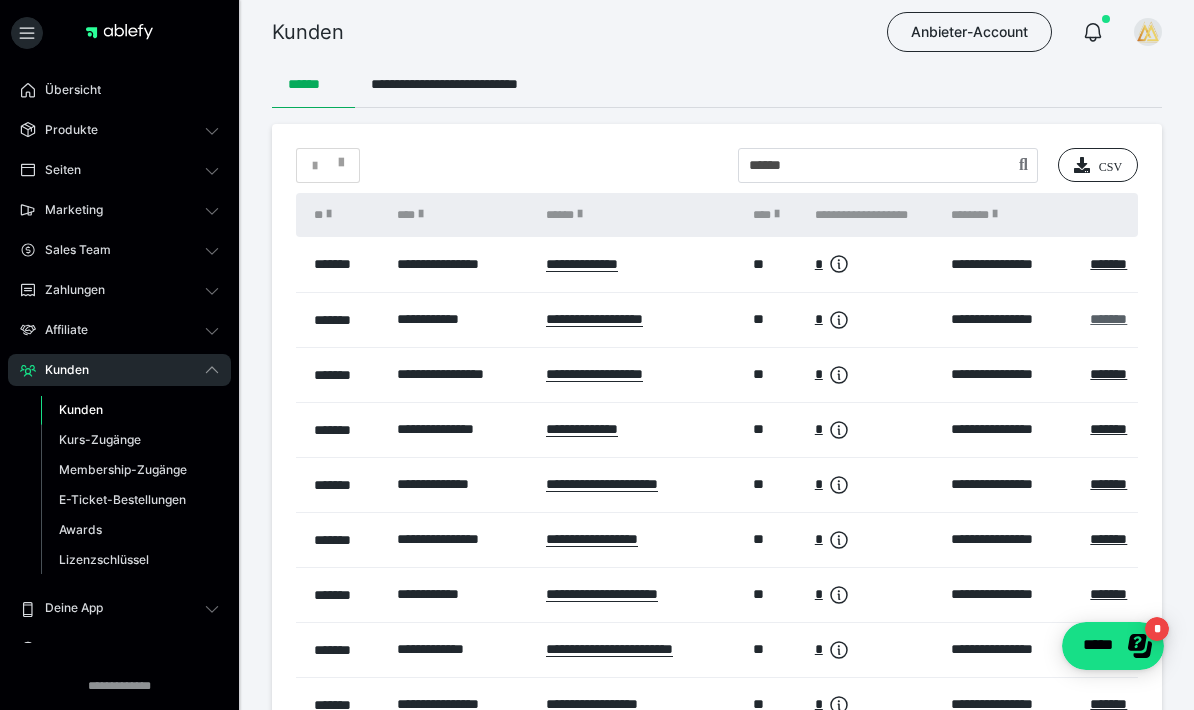 click on "*******" at bounding box center [1108, 319] 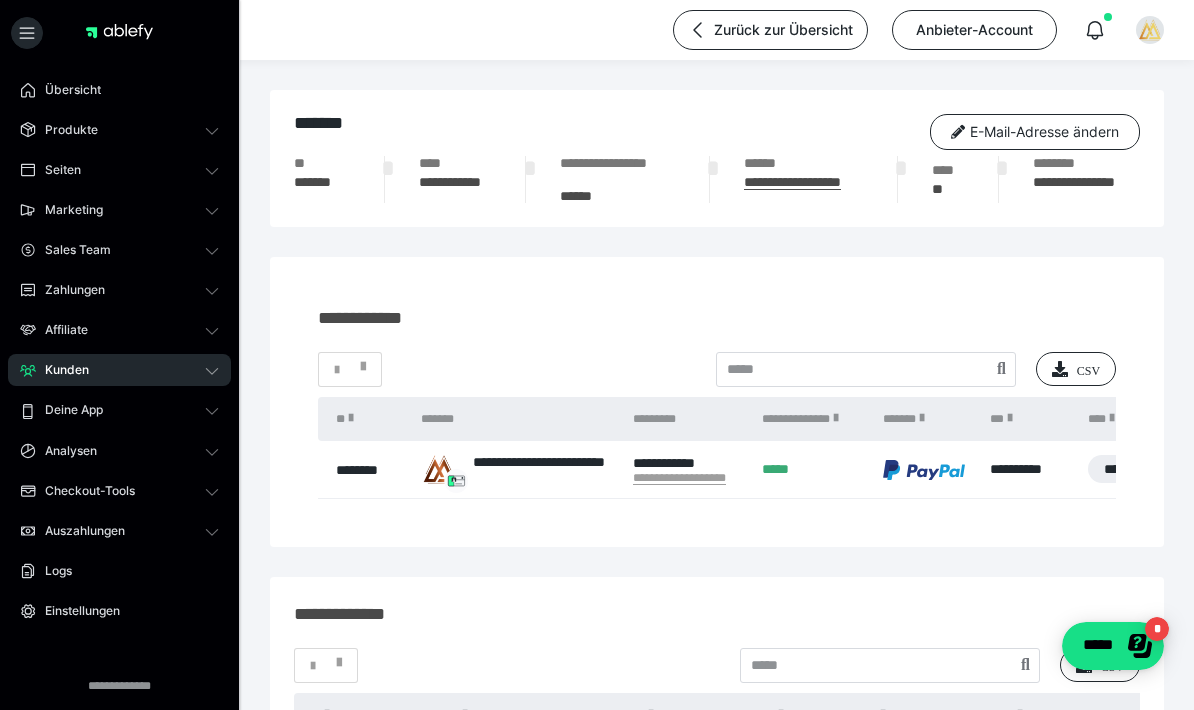 scroll, scrollTop: 211, scrollLeft: 0, axis: vertical 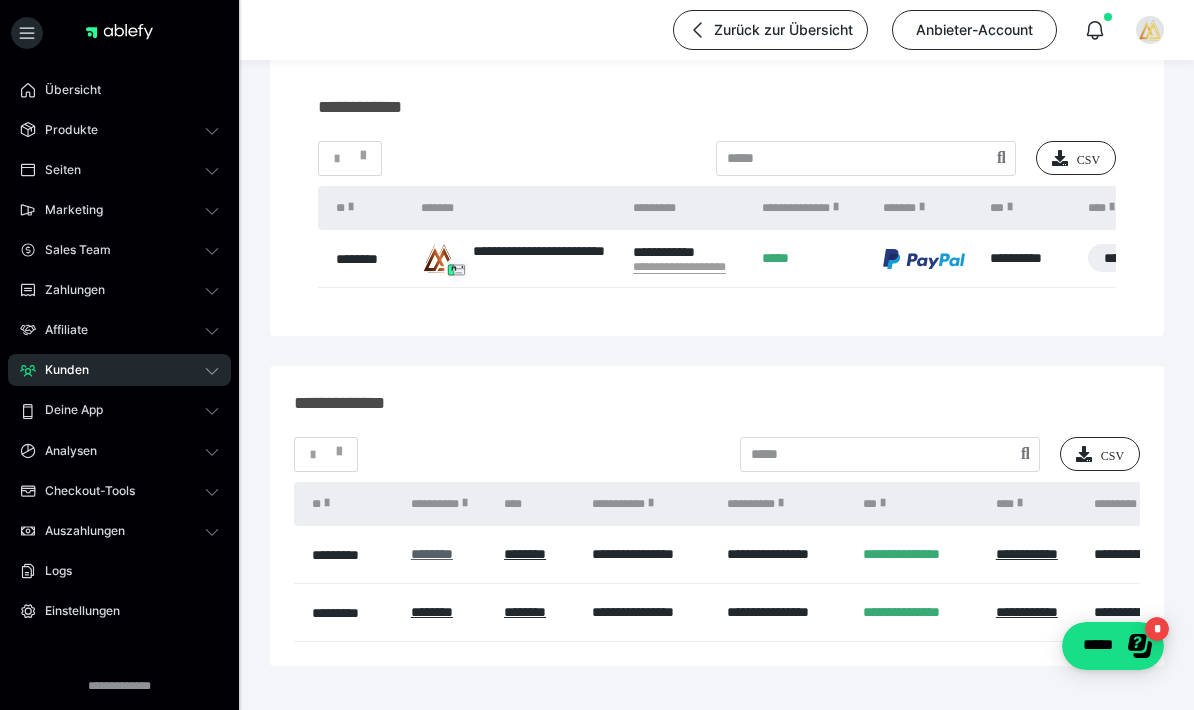 click on "********" at bounding box center (432, 554) 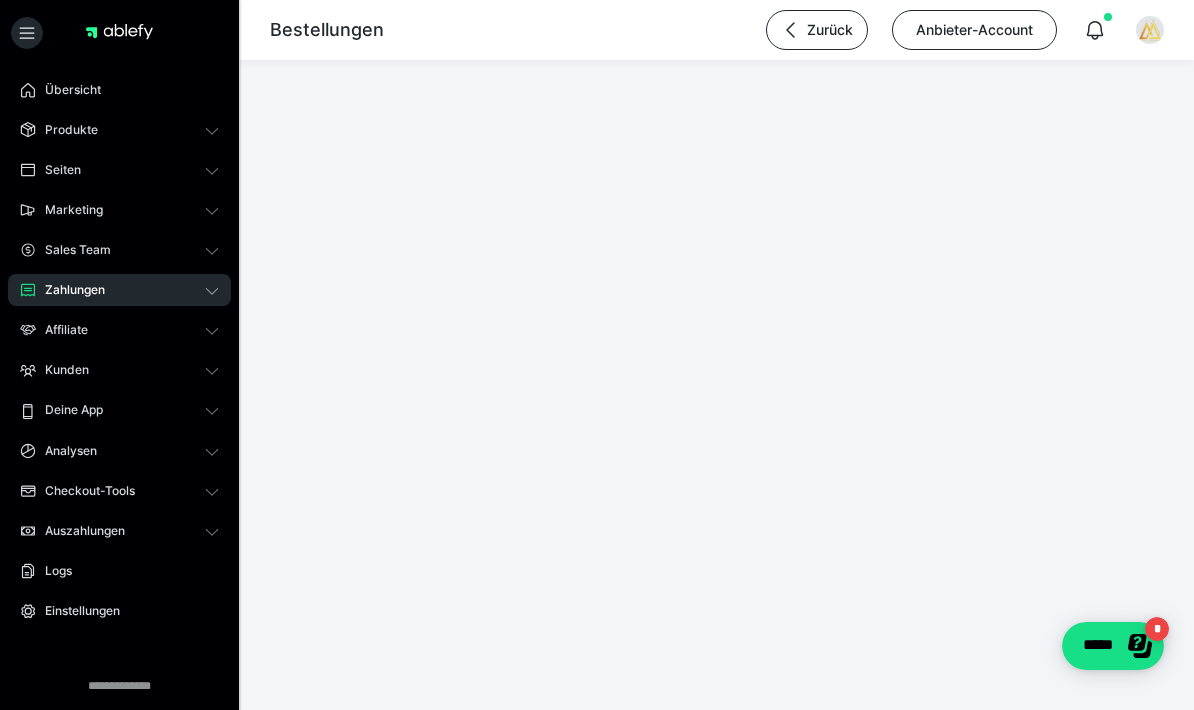 scroll, scrollTop: 0, scrollLeft: 0, axis: both 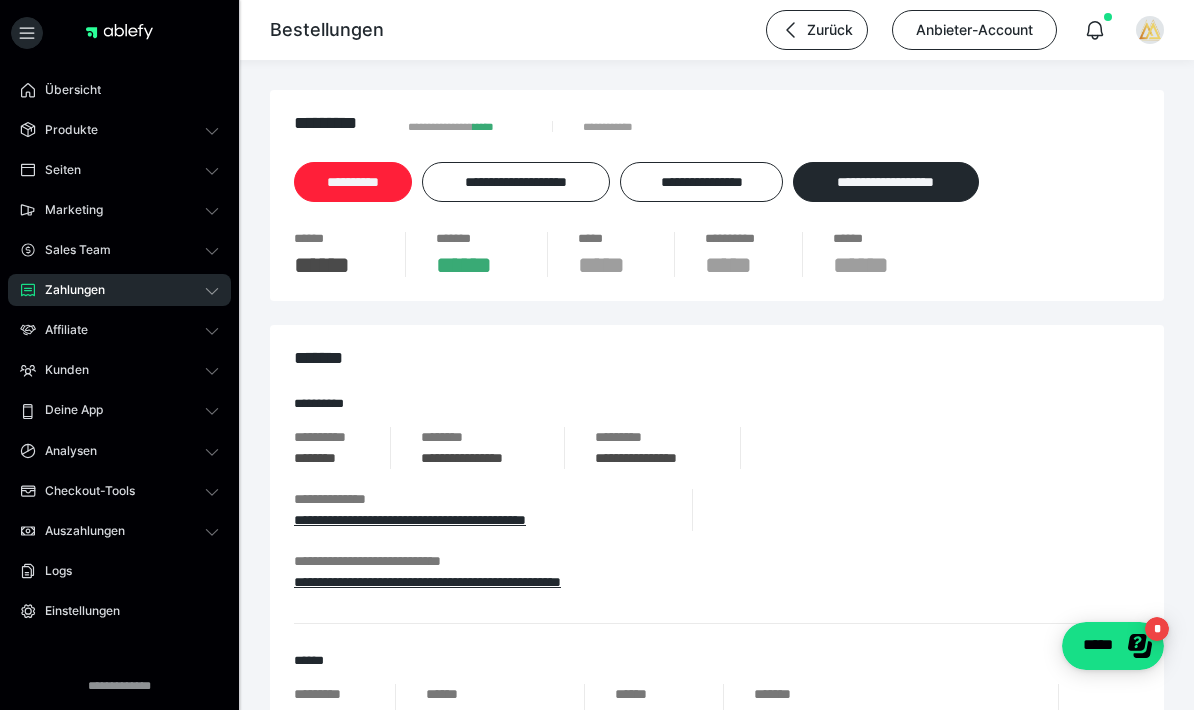 click on "**********" at bounding box center [353, 182] 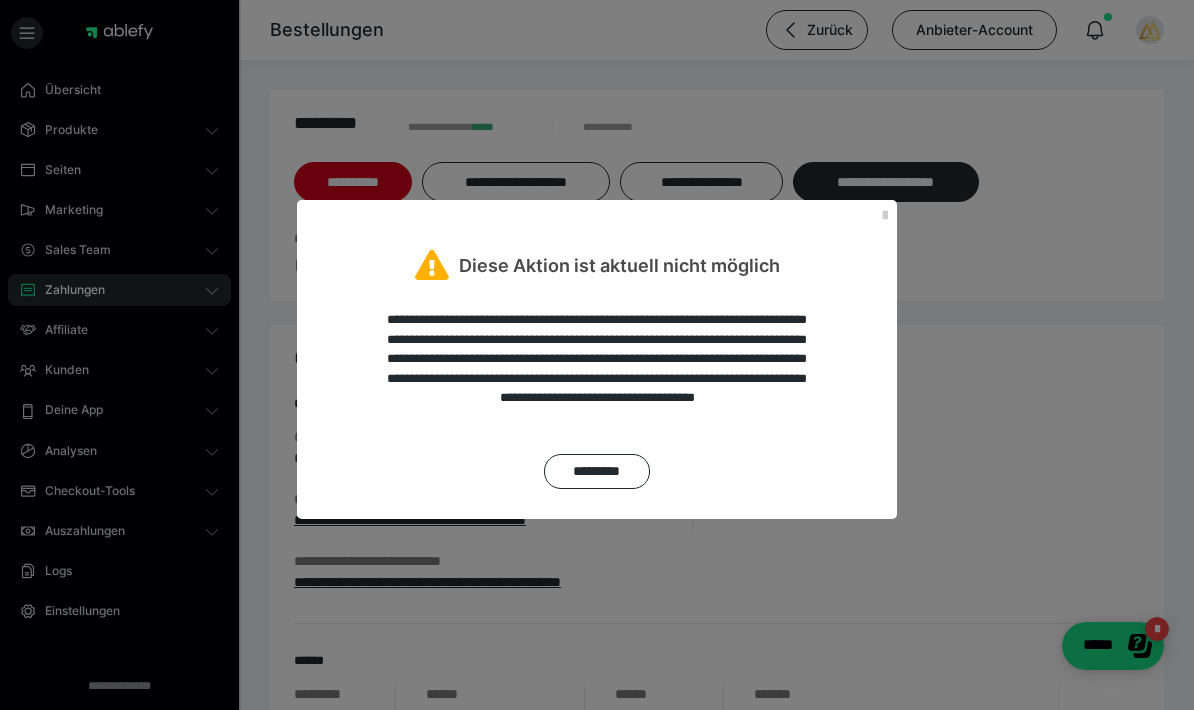 click on "**********" at bounding box center [597, 399] 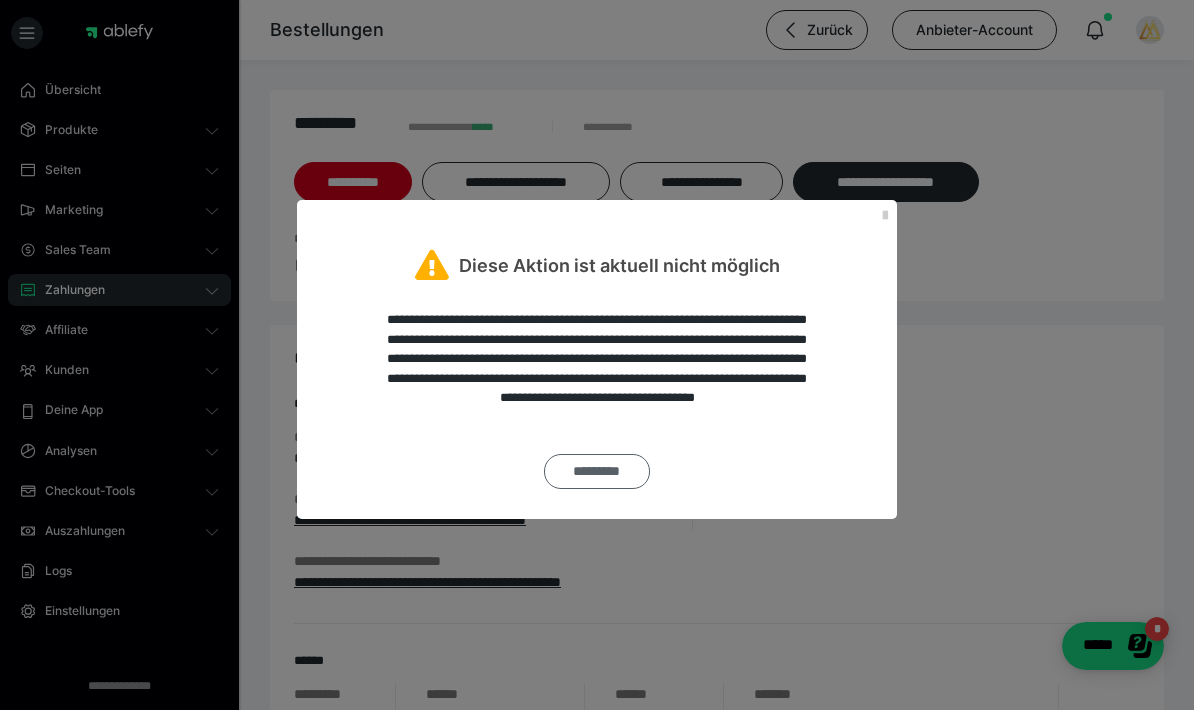 click on "*********" at bounding box center (597, 471) 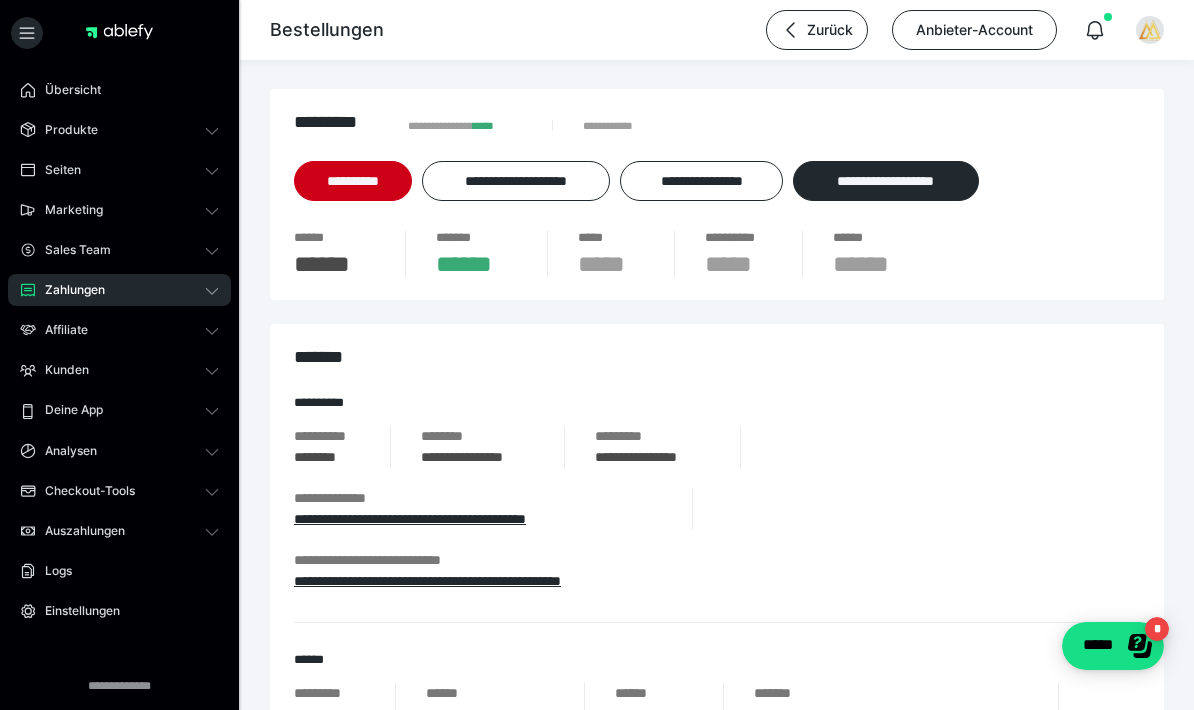 scroll, scrollTop: 38, scrollLeft: 0, axis: vertical 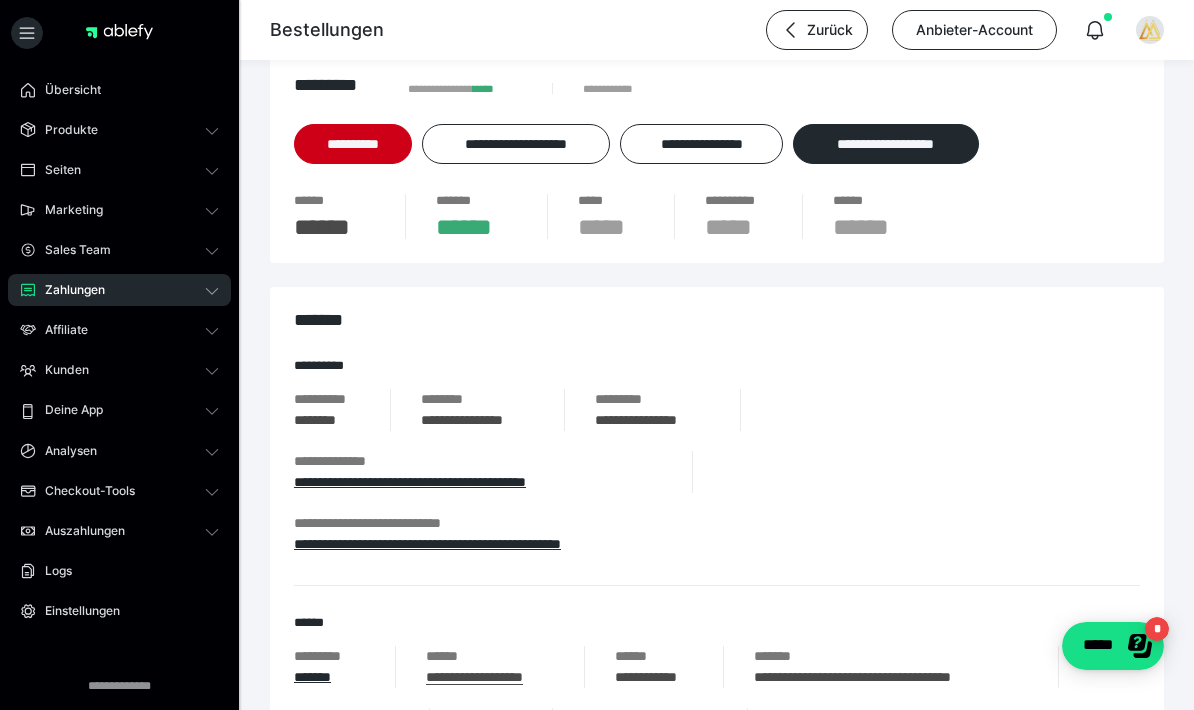 click on "**********" at bounding box center (717, 472) 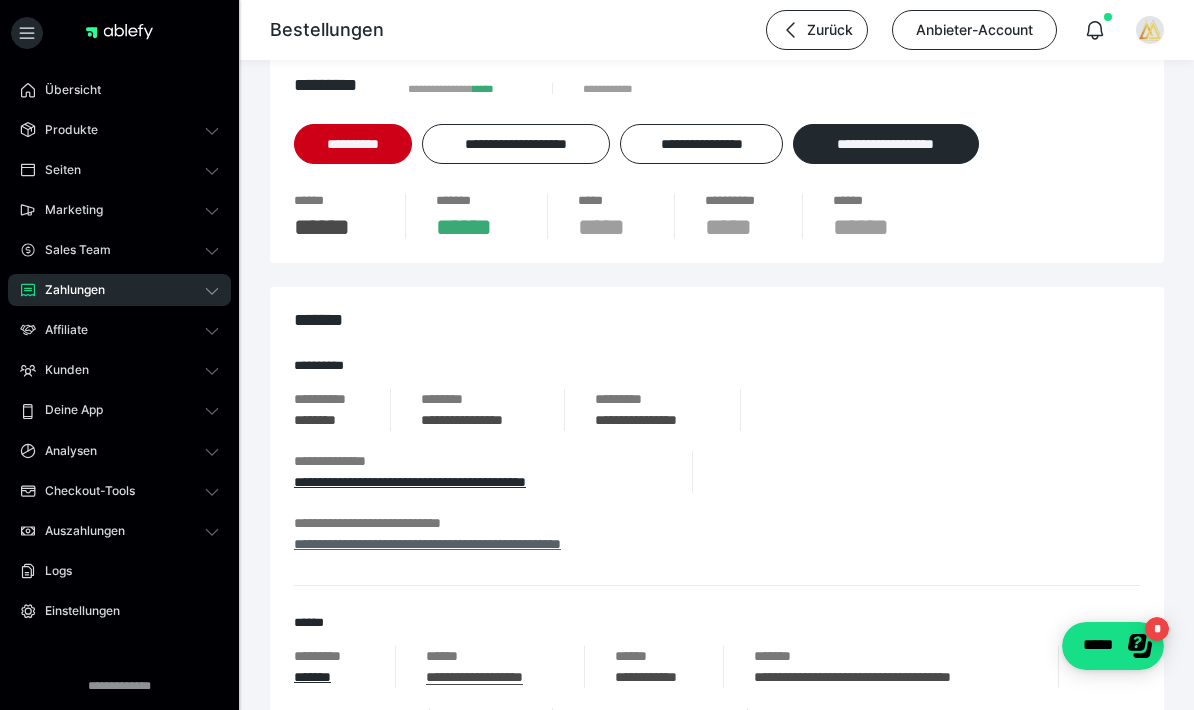click on "**********" at bounding box center [427, 544] 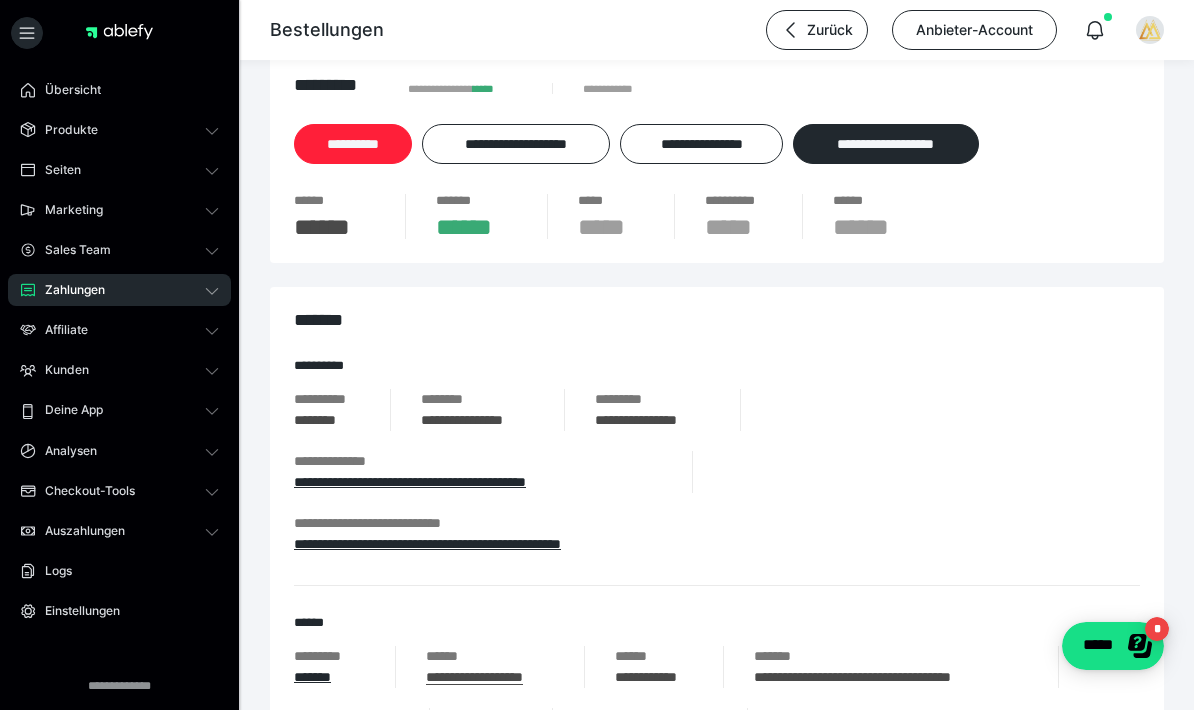 click on "**********" at bounding box center (353, 144) 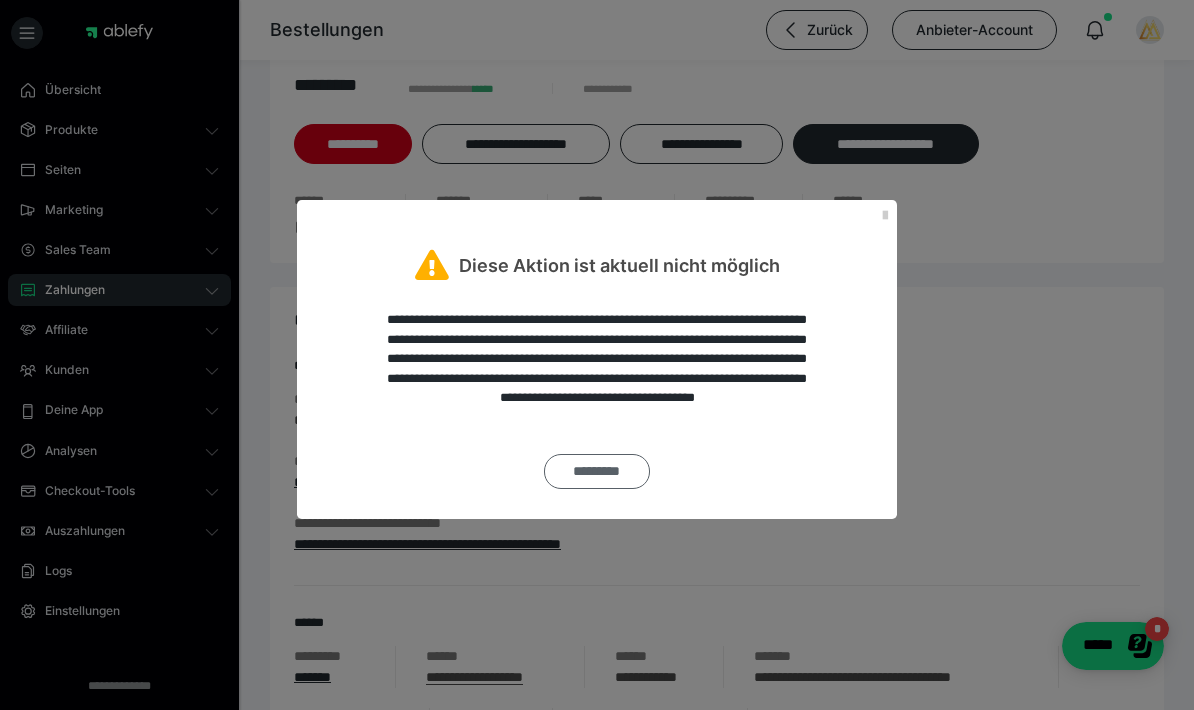 click on "*********" at bounding box center (597, 471) 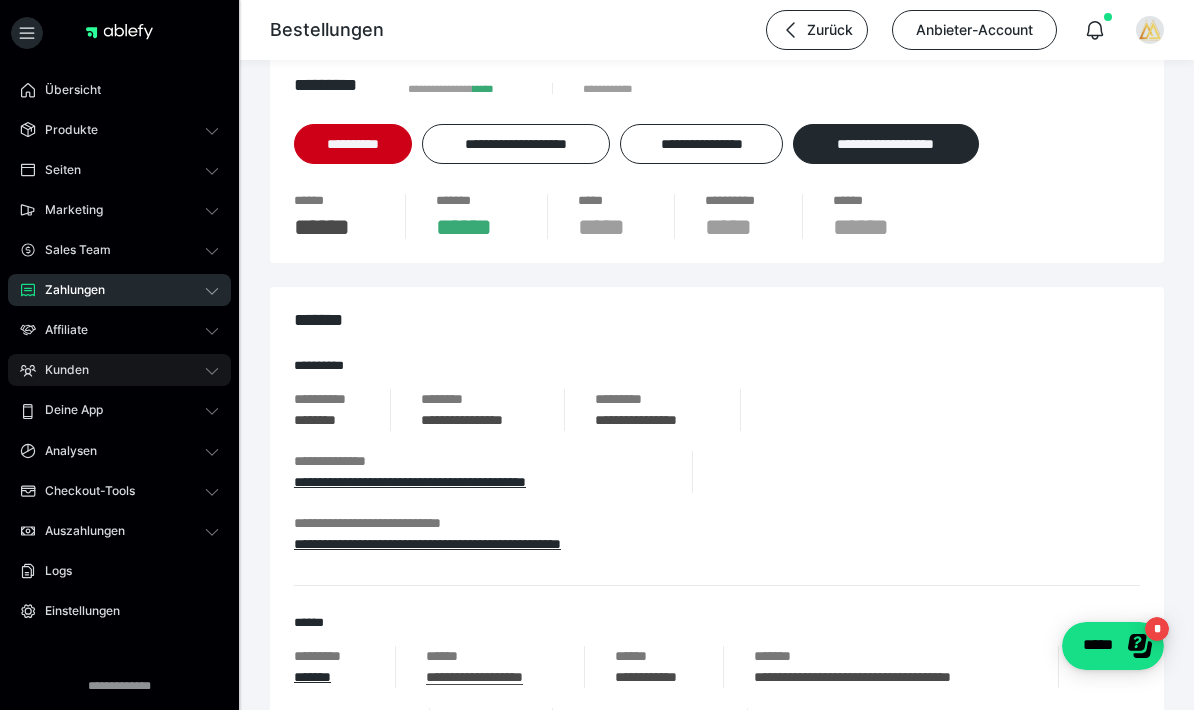 click on "Kunden" at bounding box center [60, 370] 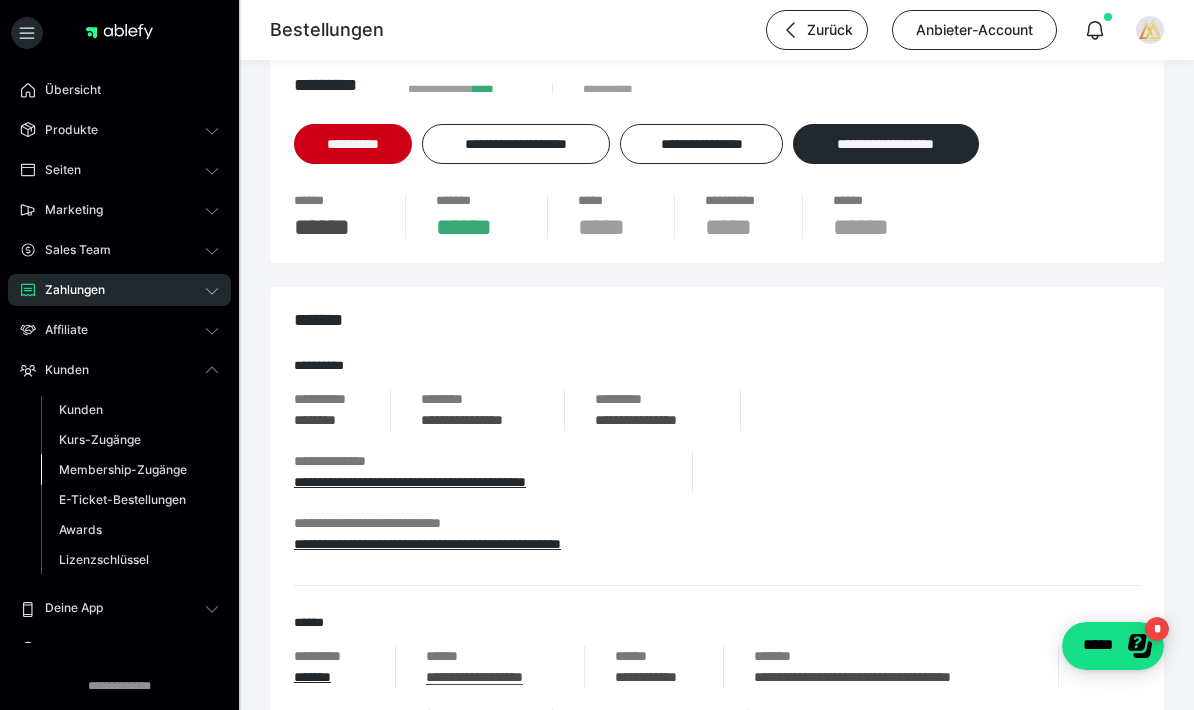 click on "Membership-Zugänge" at bounding box center [130, 470] 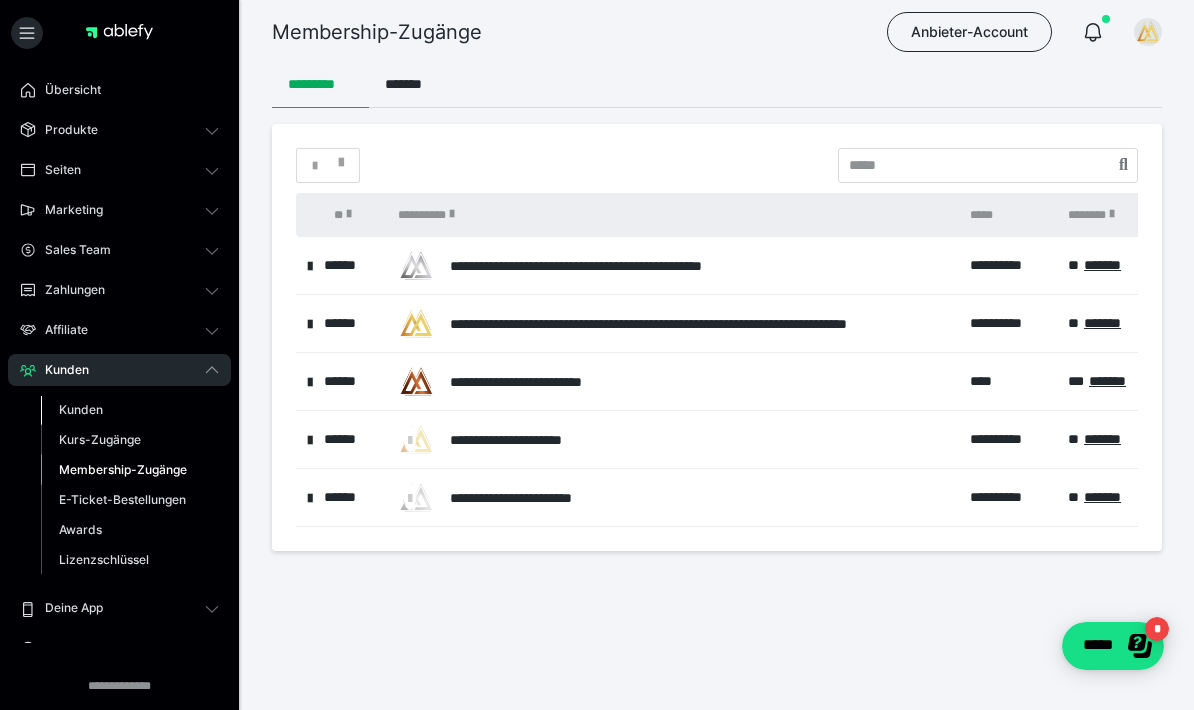 click on "Kunden" at bounding box center [130, 410] 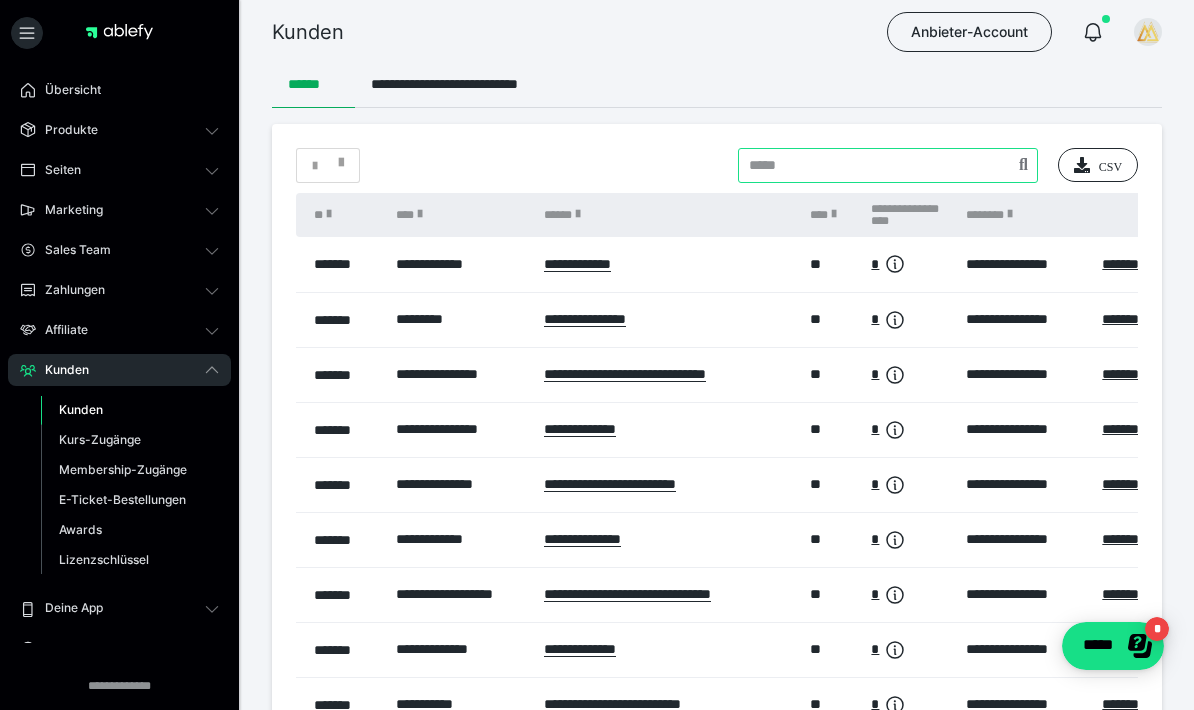 click at bounding box center [888, 165] 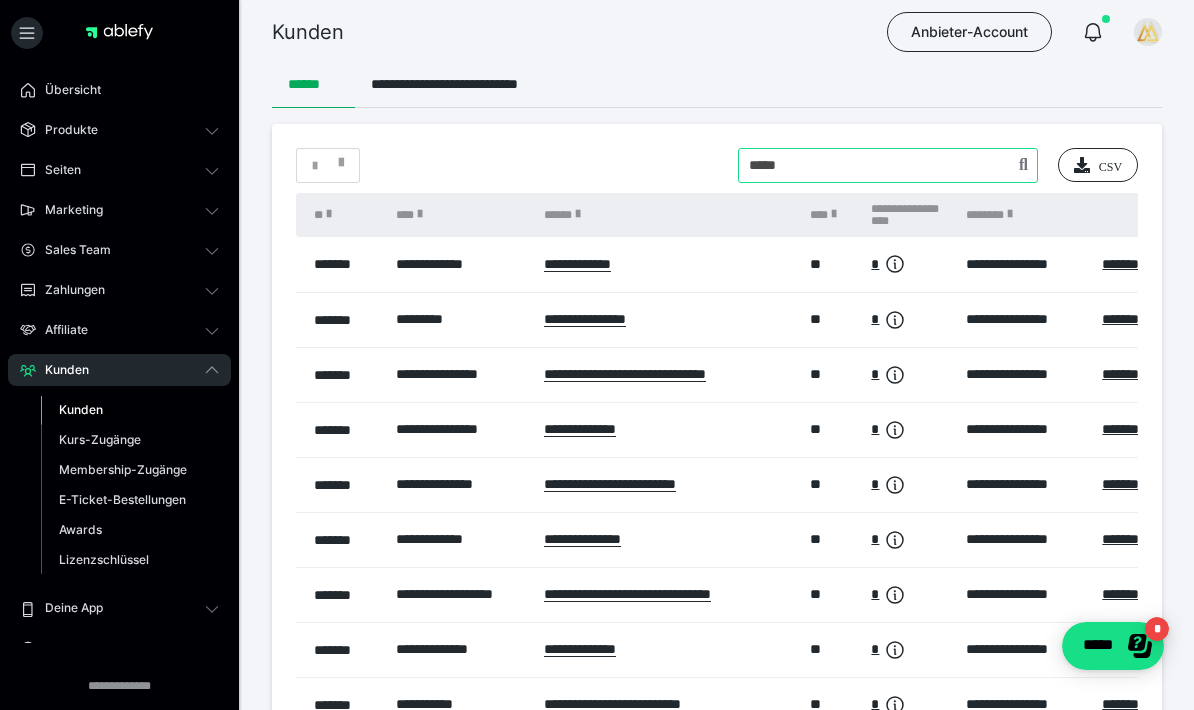 type on "*****" 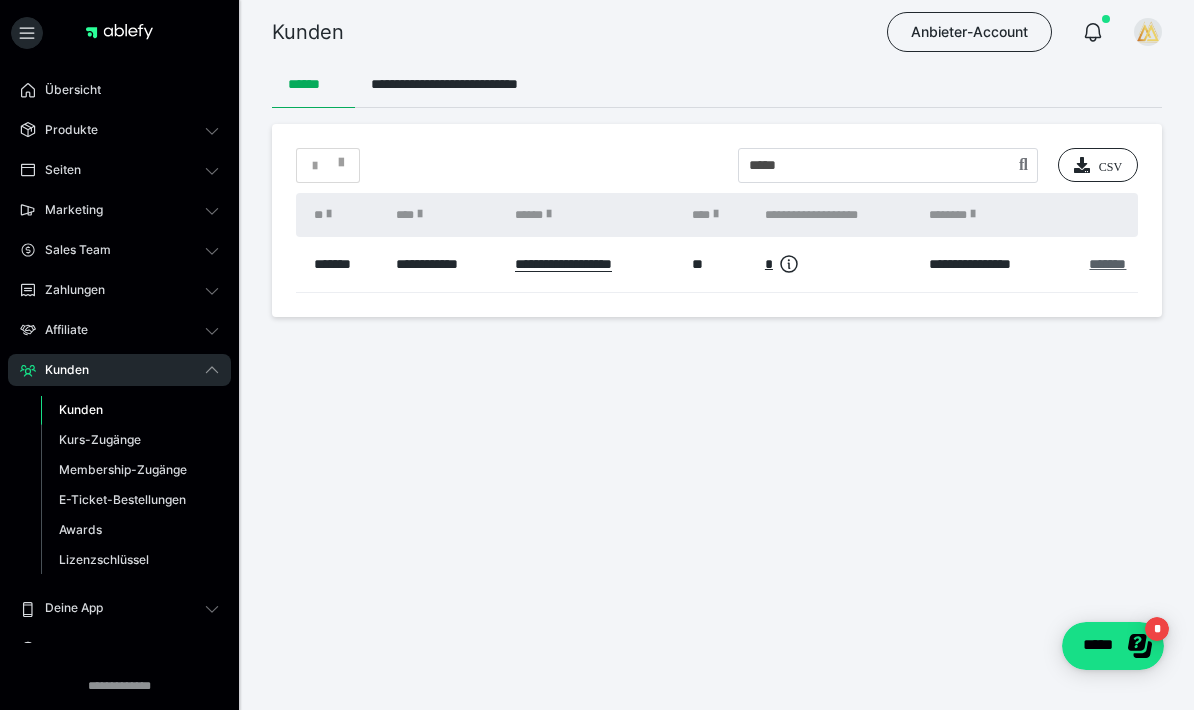 click on "*******" at bounding box center [1107, 264] 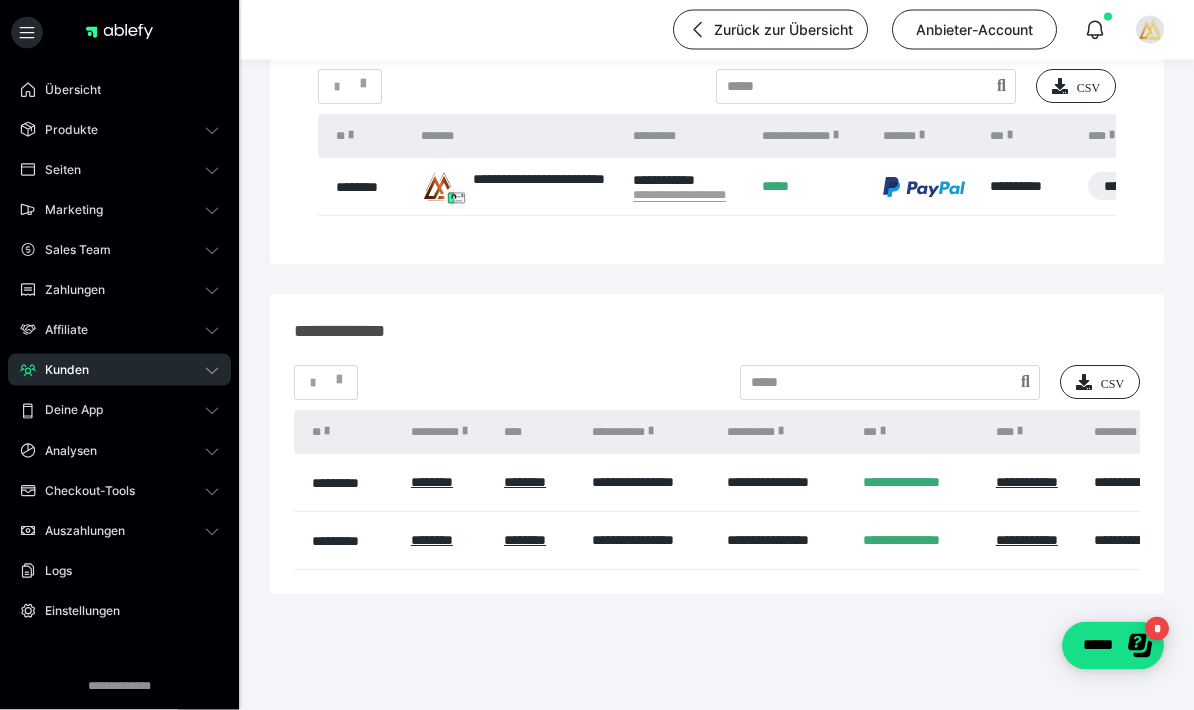 scroll, scrollTop: 283, scrollLeft: 0, axis: vertical 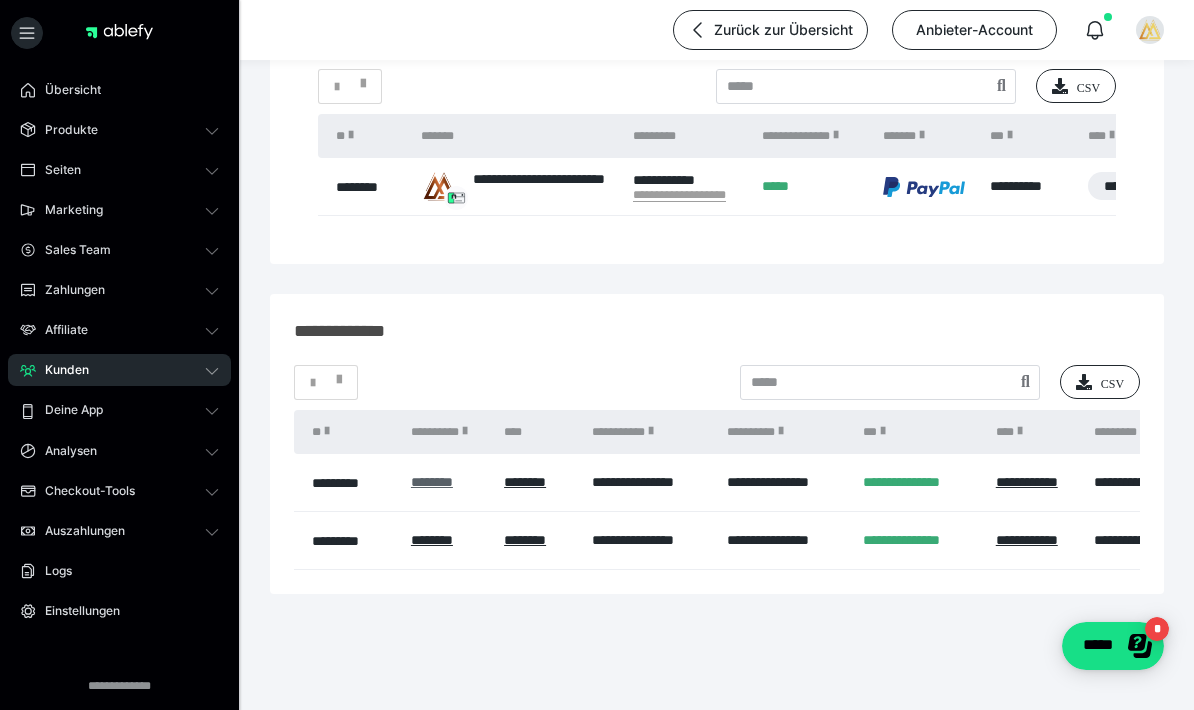 click on "********" at bounding box center (432, 482) 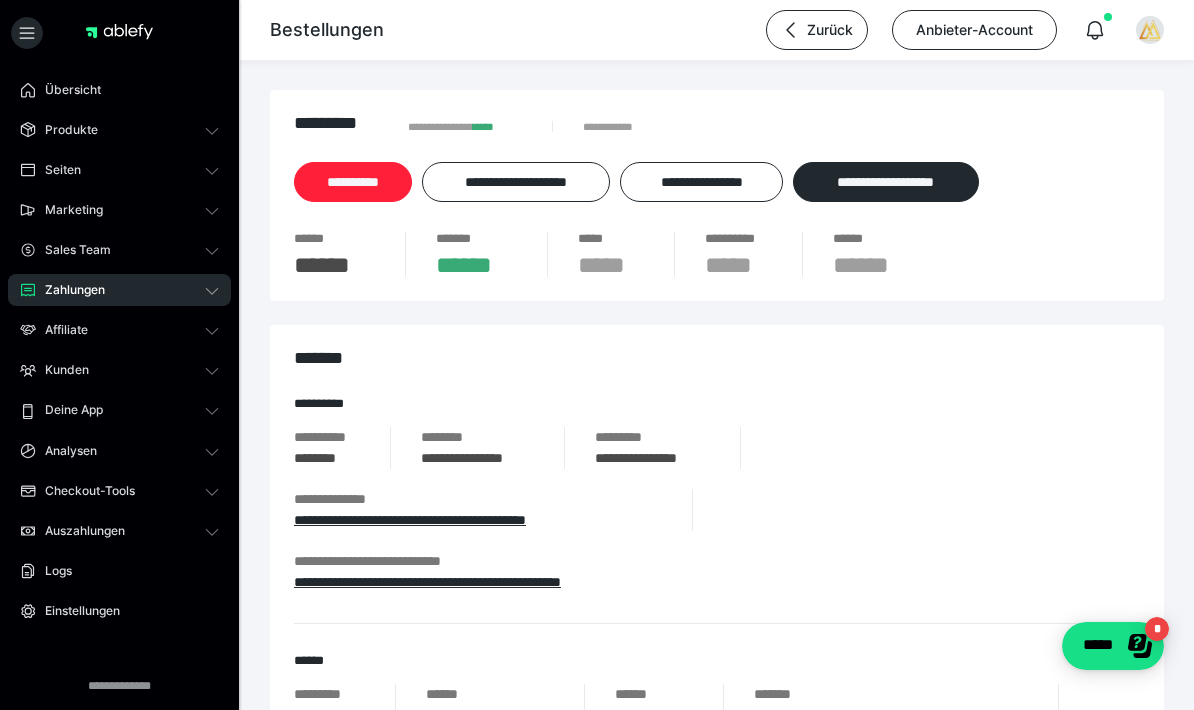 click on "**********" at bounding box center (353, 182) 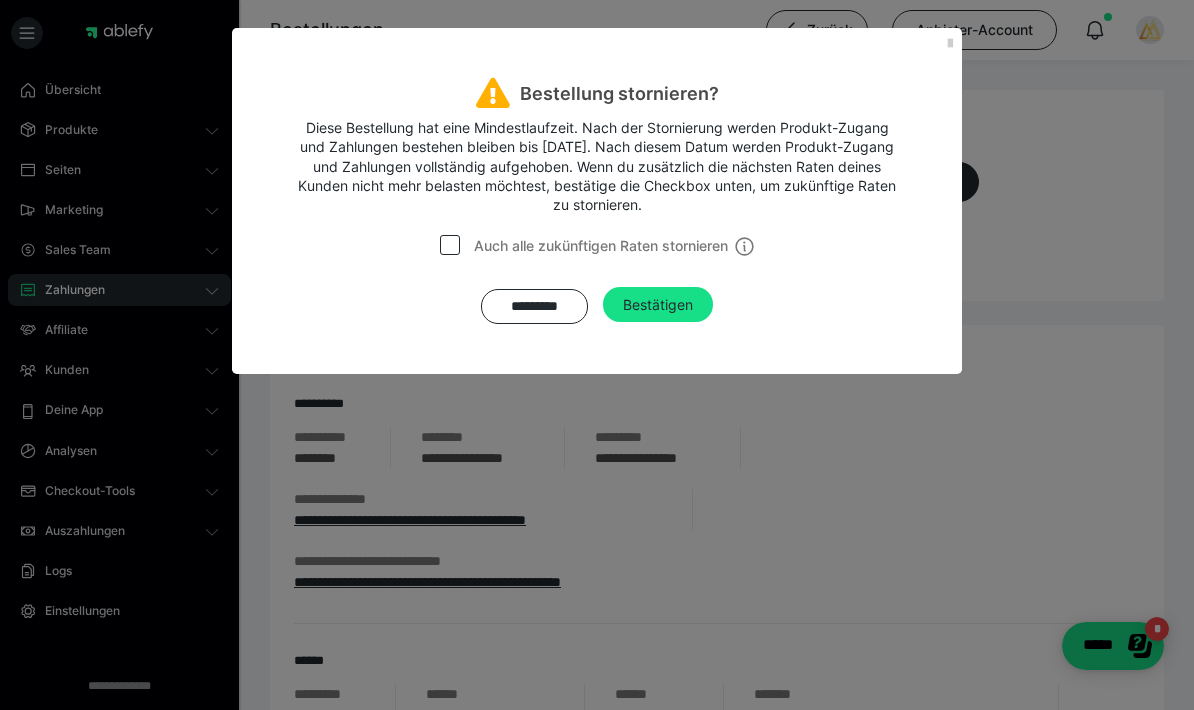 click on "Auch alle zukünftigen Raten stornieren" at bounding box center [597, 250] 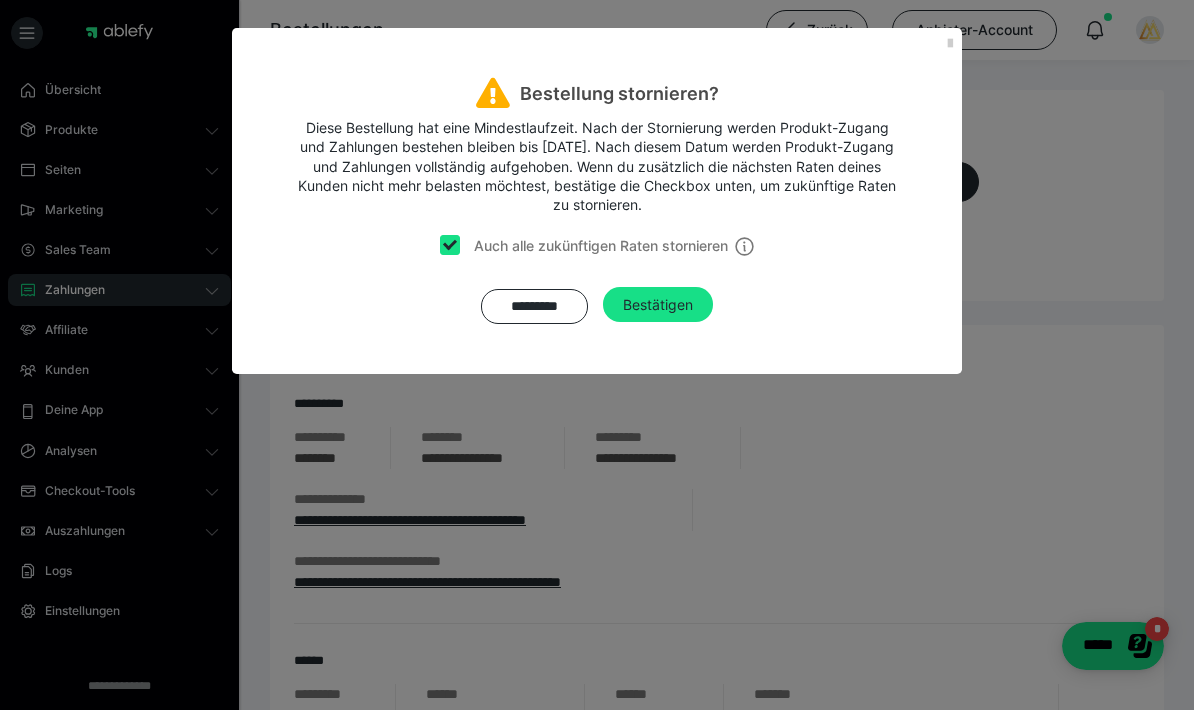 checkbox on "true" 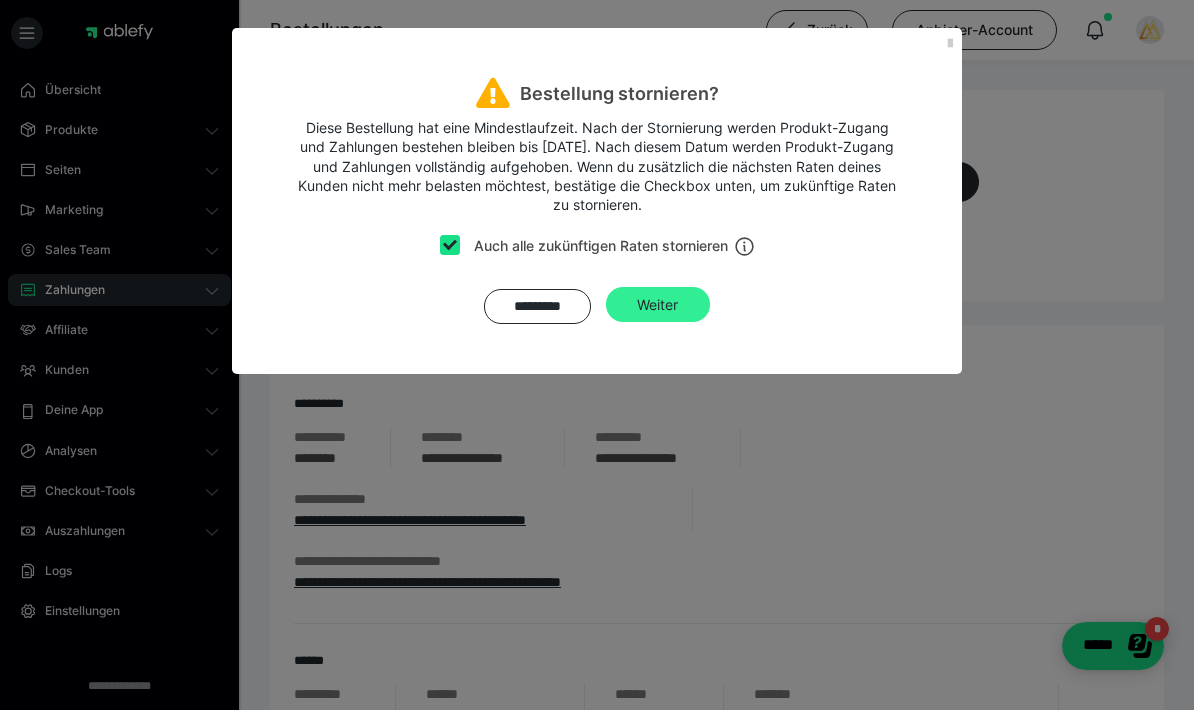 click on "Weiter" at bounding box center [657, 304] 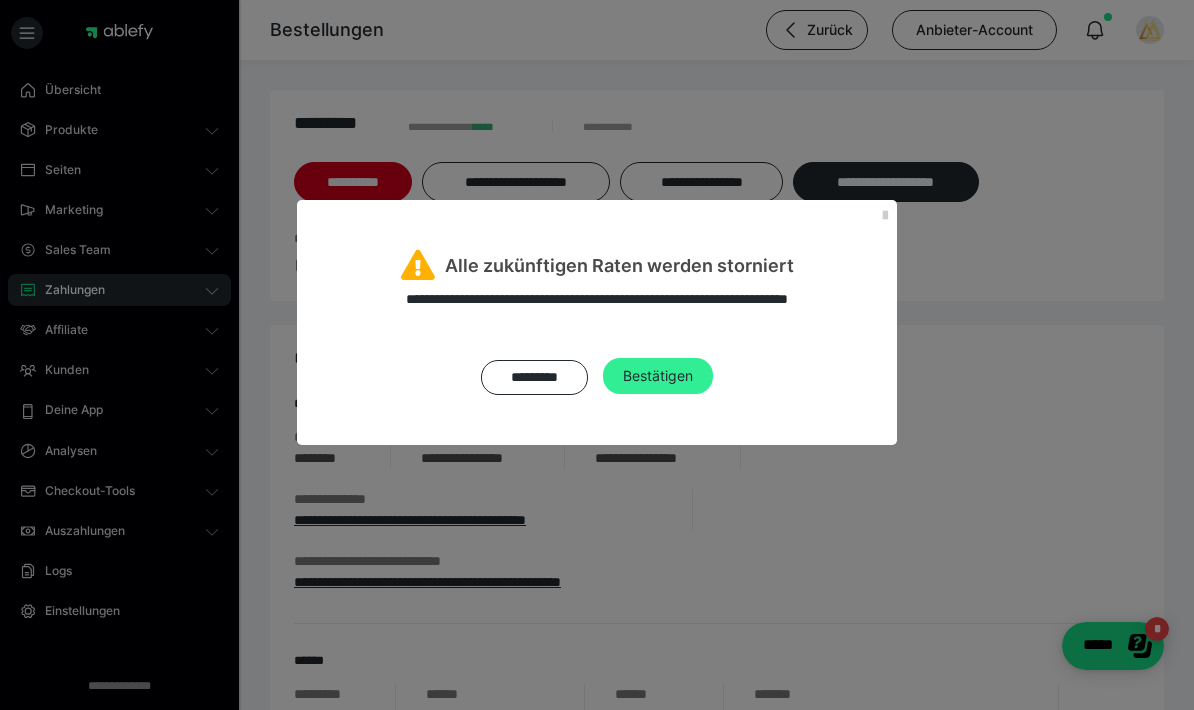 click on "Bestätigen" at bounding box center (658, 376) 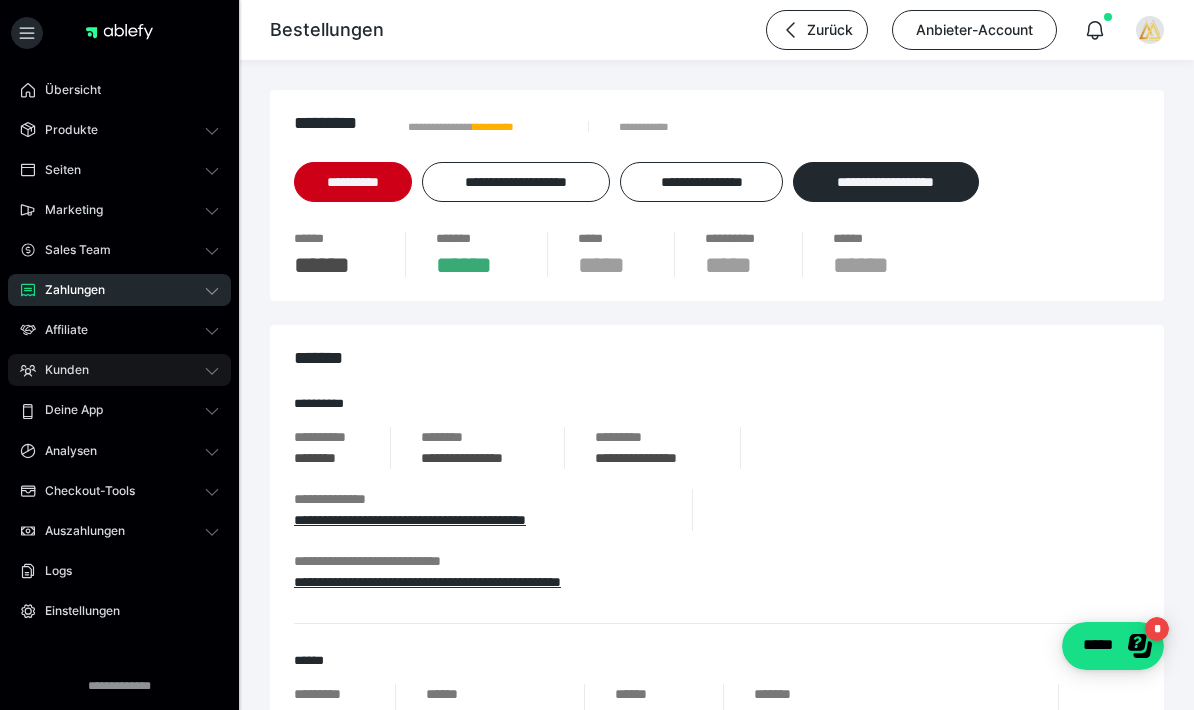 click on "Kunden" at bounding box center (119, 370) 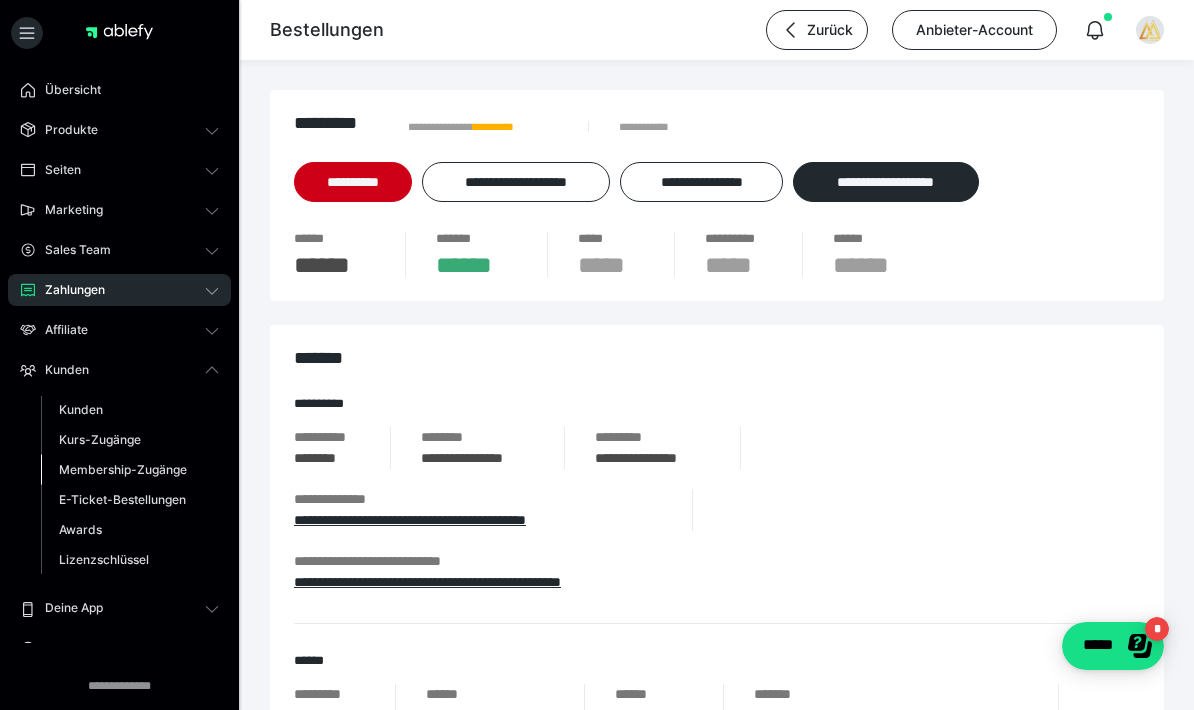 click on "Membership-Zugänge" at bounding box center (123, 469) 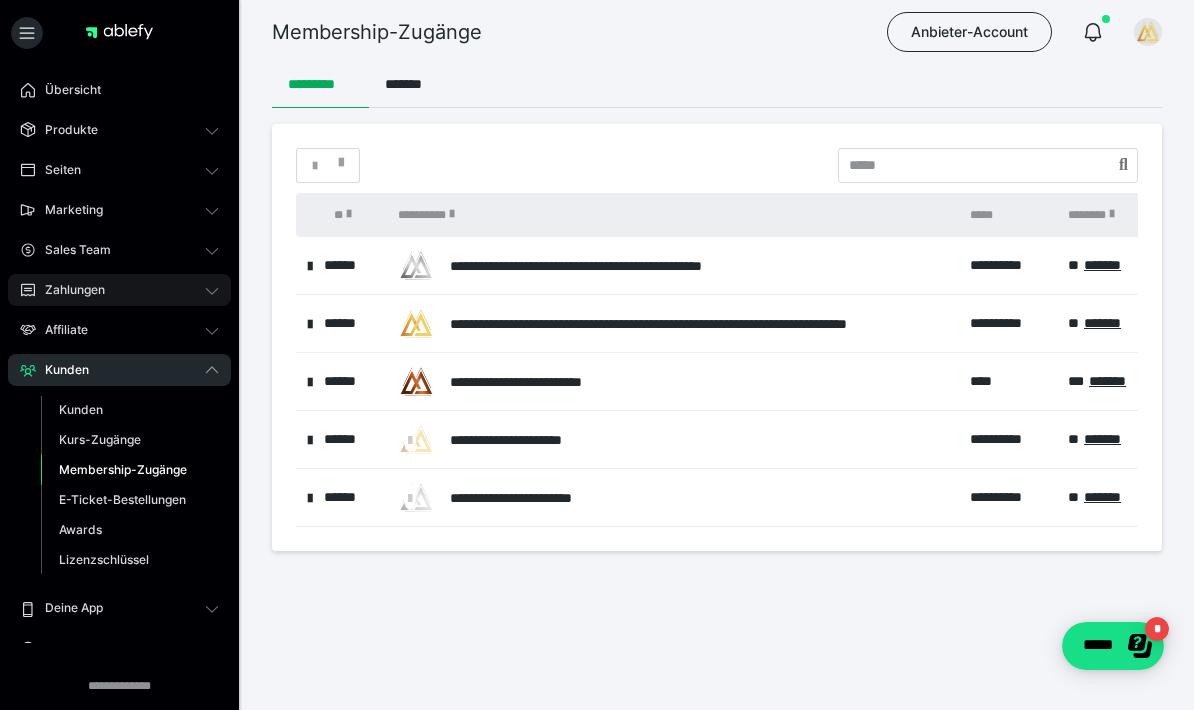click on "Zahlungen" at bounding box center [68, 290] 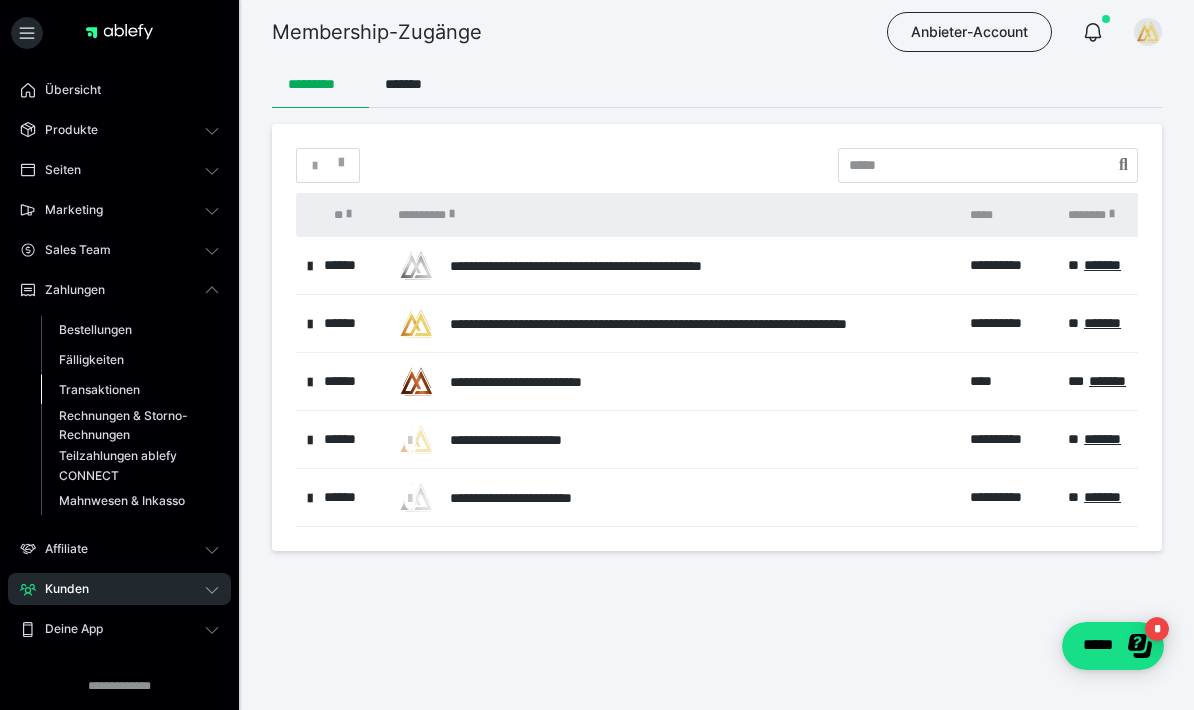 click on "Transaktionen" at bounding box center [99, 389] 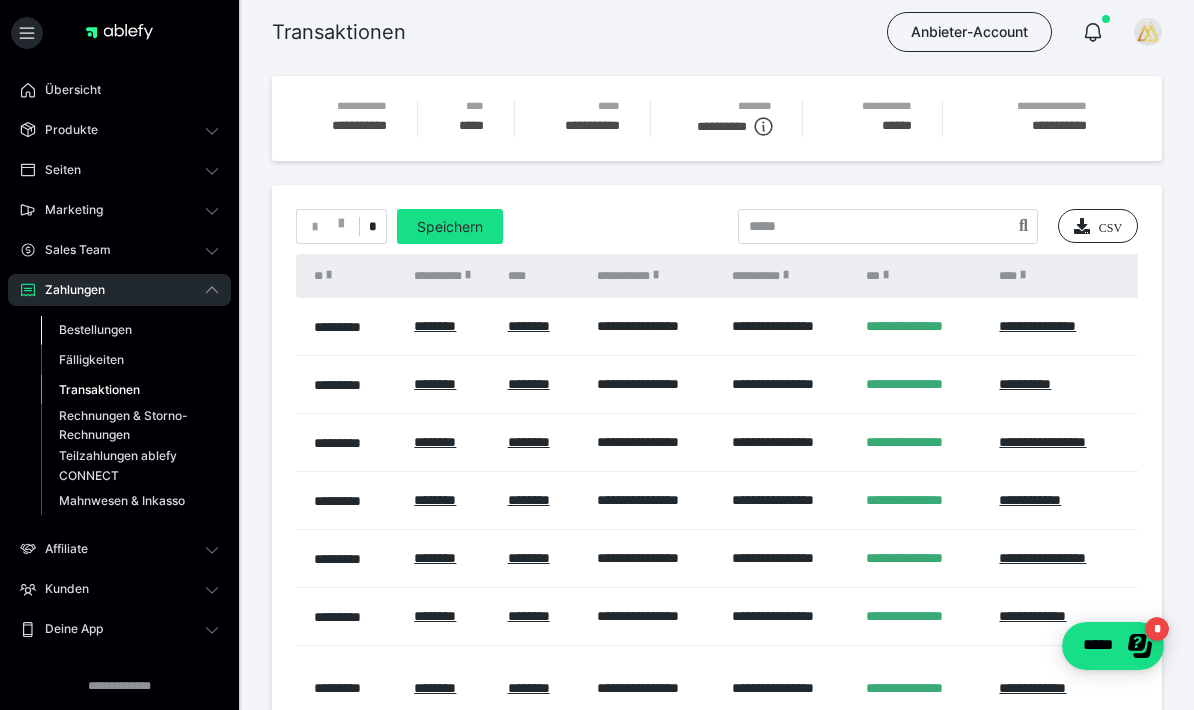click on "Bestellungen" at bounding box center [95, 329] 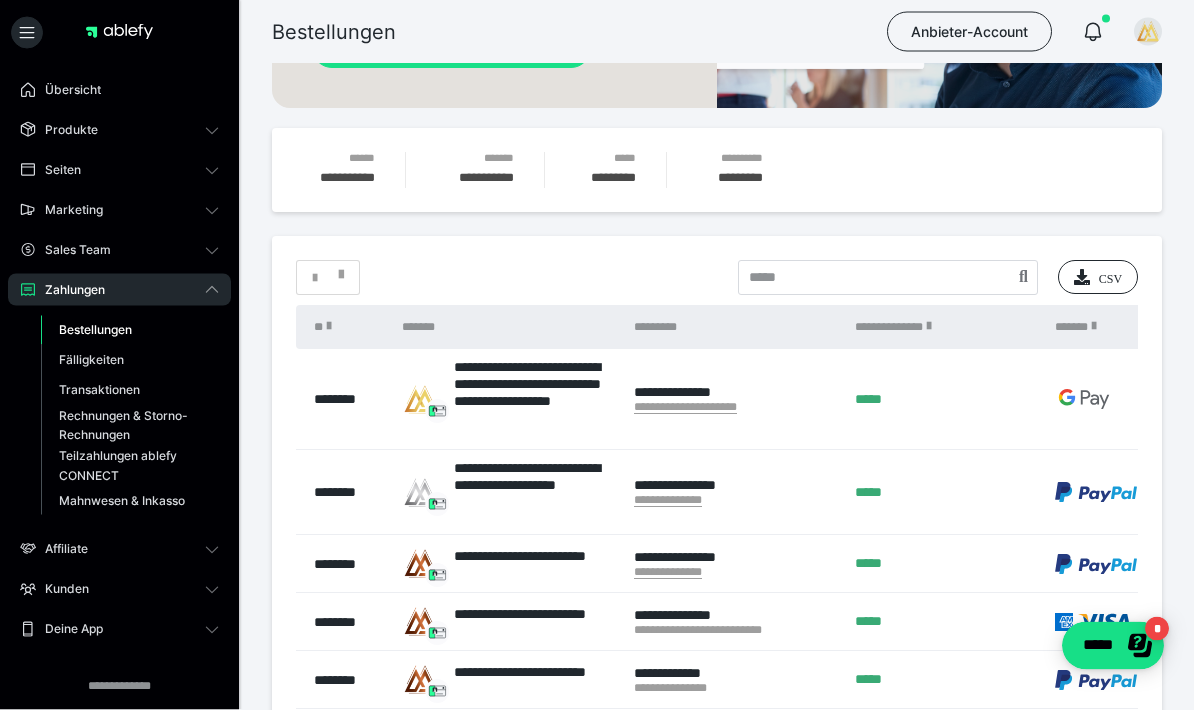 scroll, scrollTop: 239, scrollLeft: 0, axis: vertical 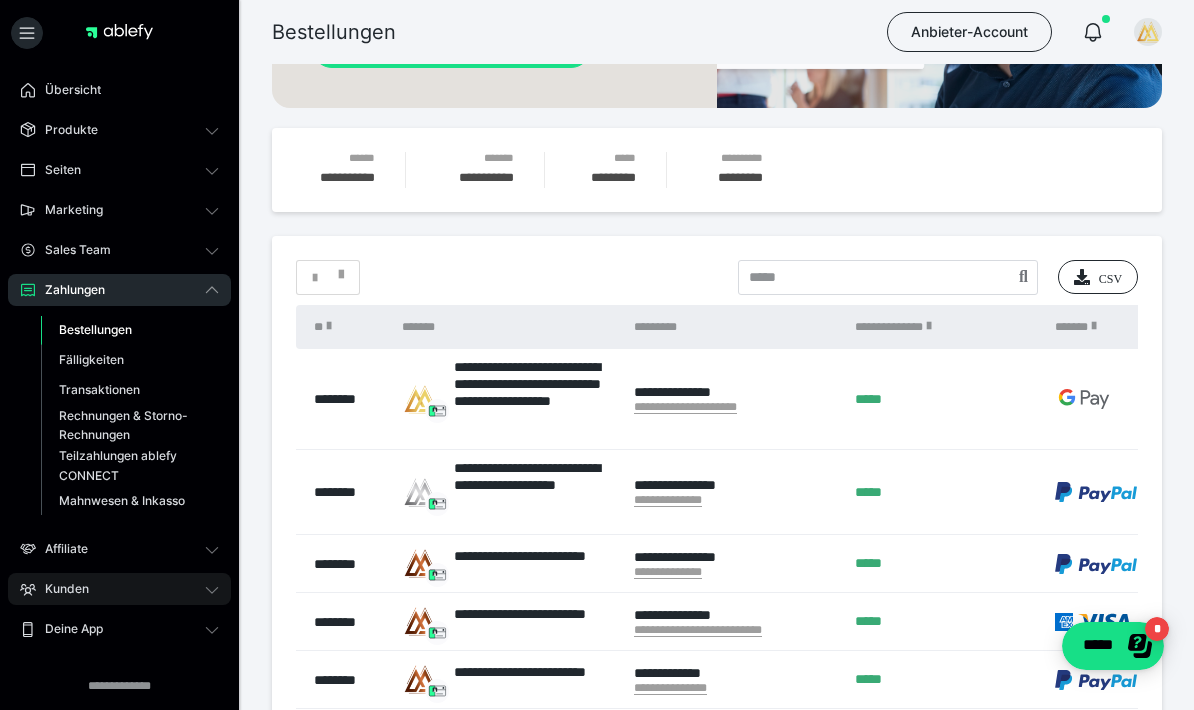 click on "Kunden" at bounding box center [60, 589] 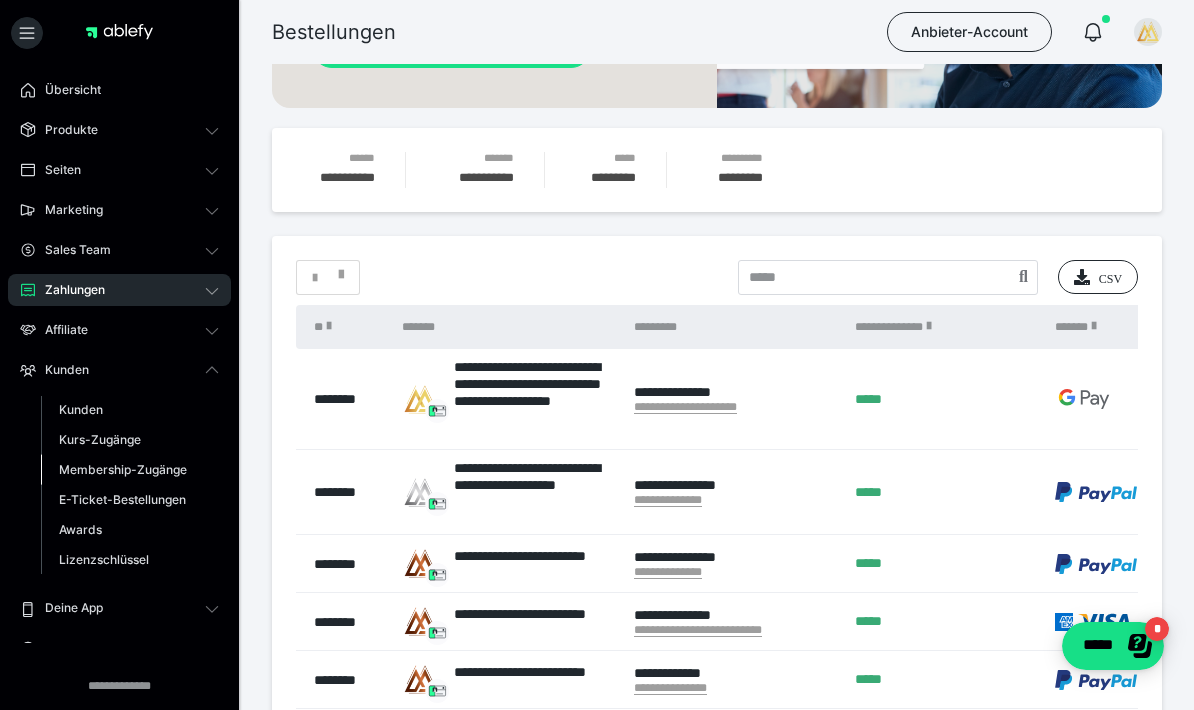 click on "Membership-Zugänge" at bounding box center [123, 469] 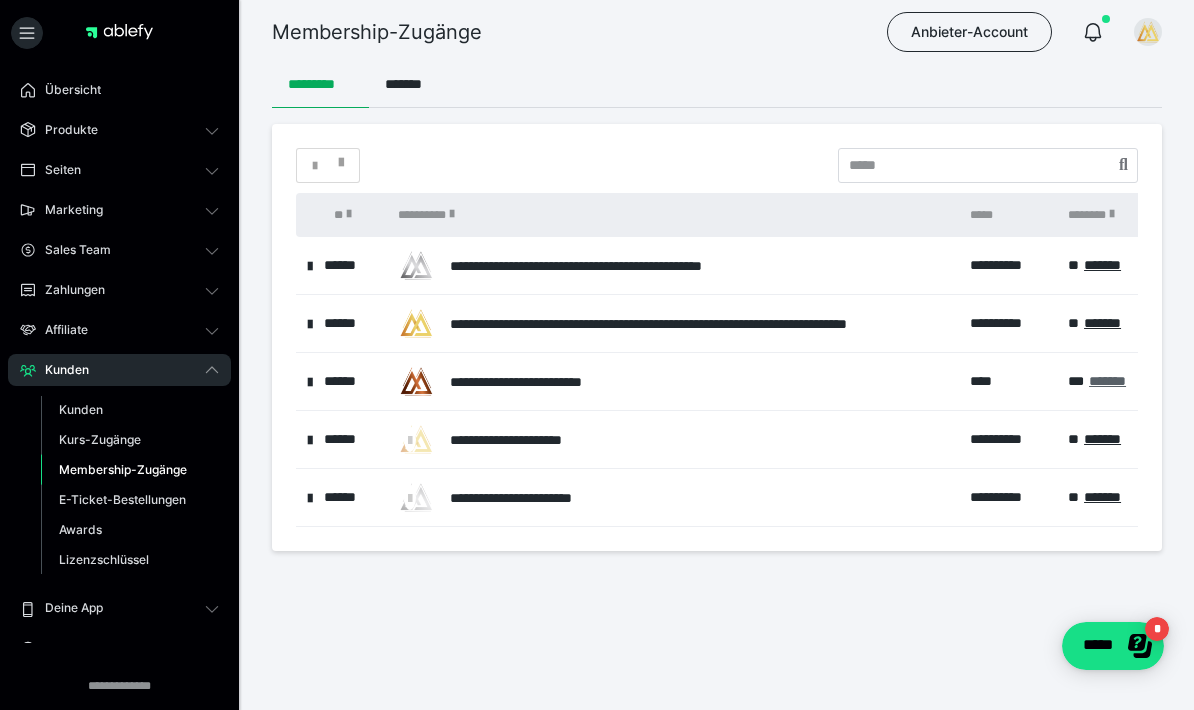 click on "*******" at bounding box center (1107, 381) 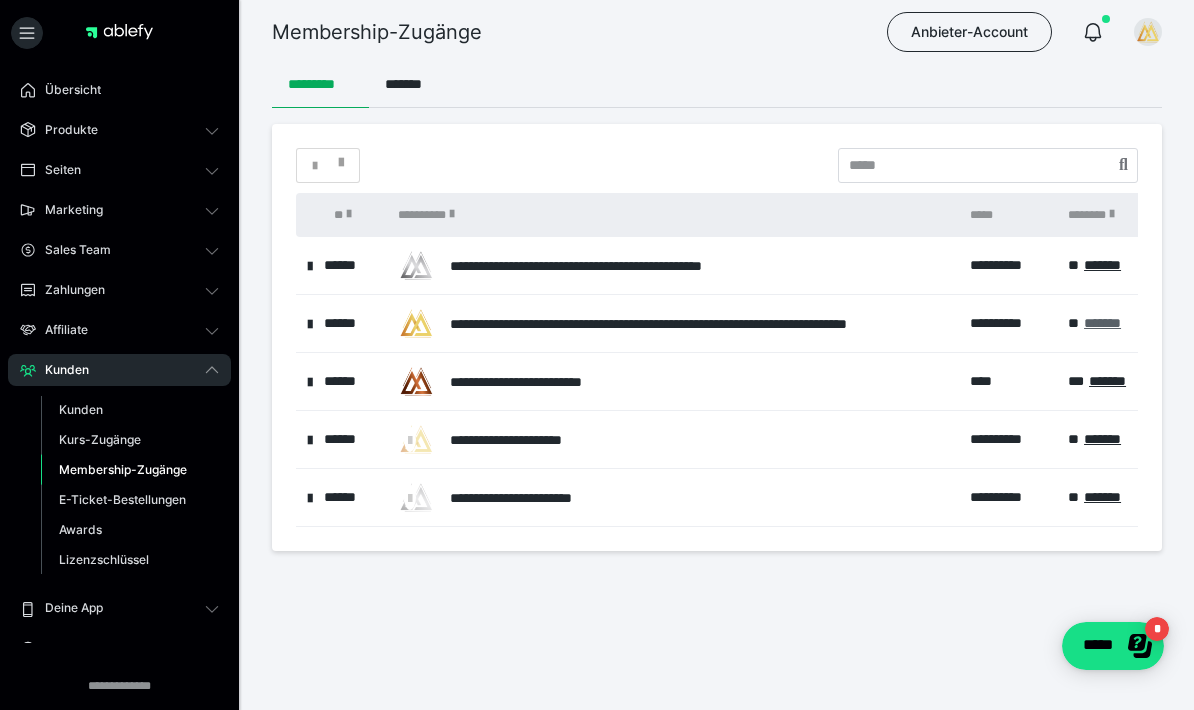 click on "*******" at bounding box center (1102, 323) 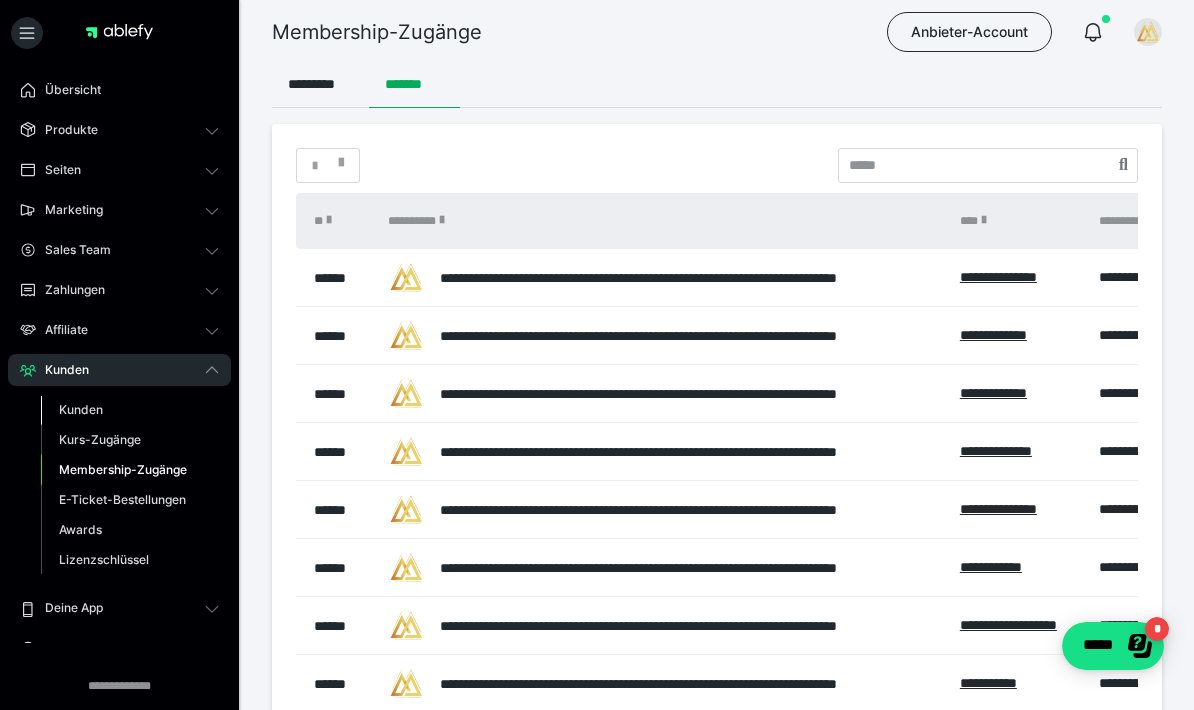 click on "Kunden" at bounding box center [81, 409] 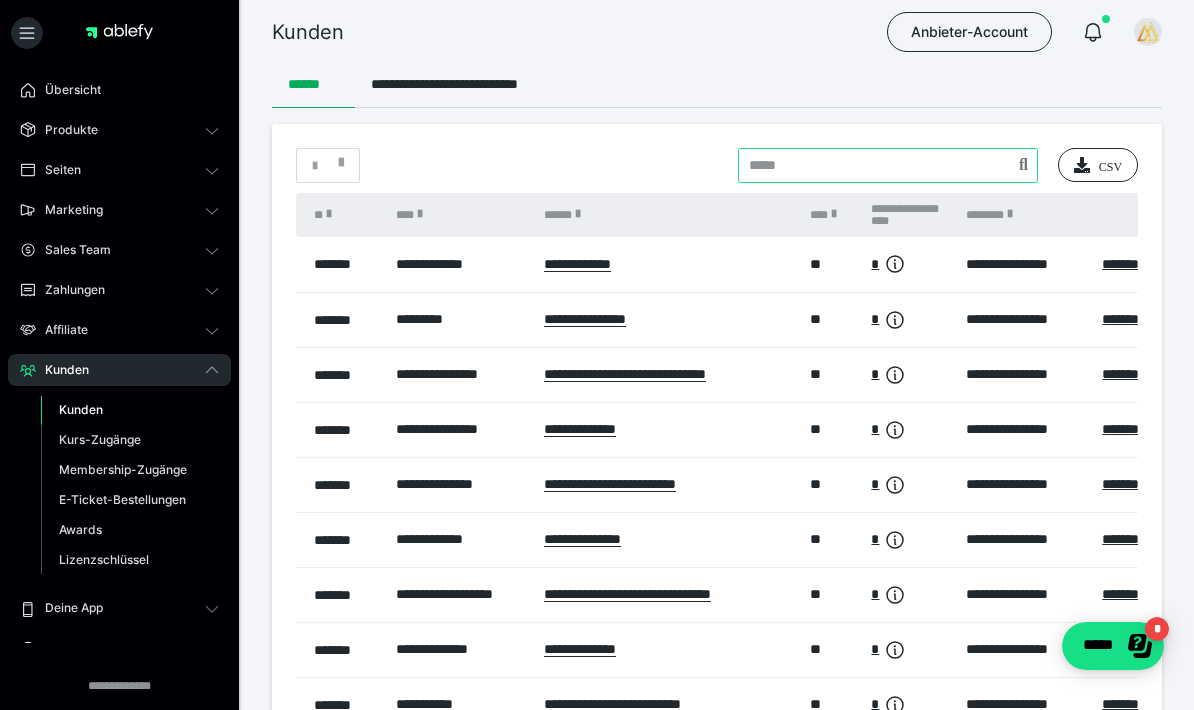 click at bounding box center [888, 165] 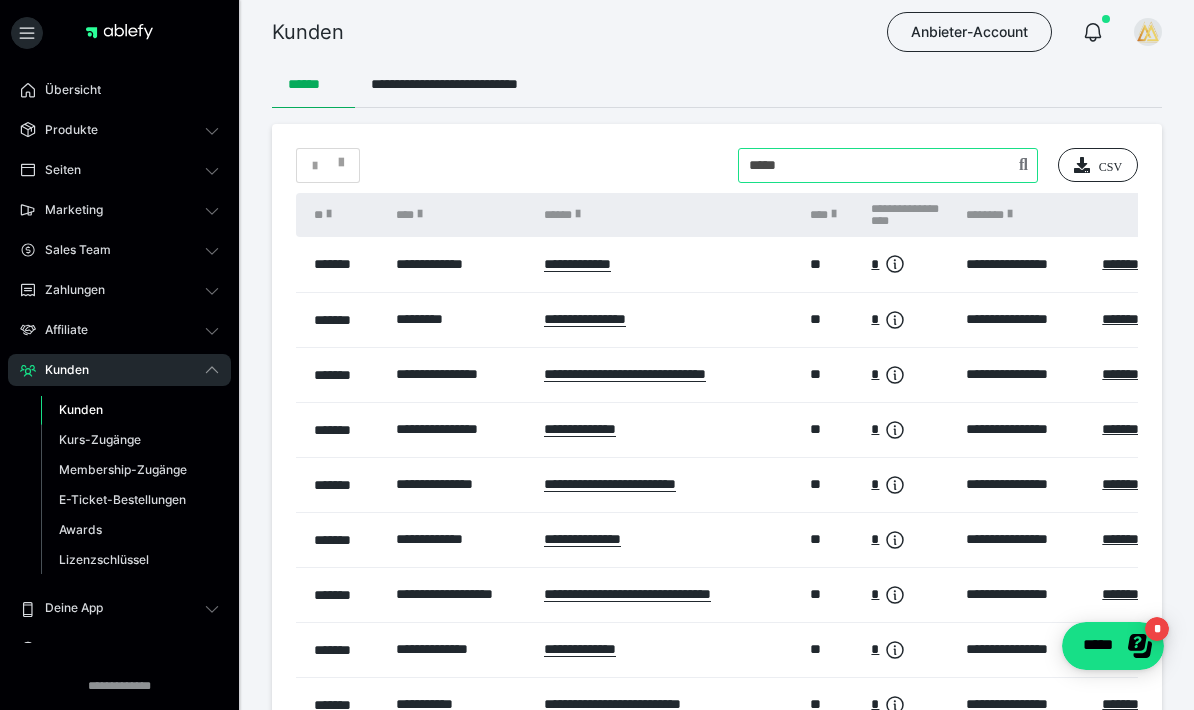 type on "*****" 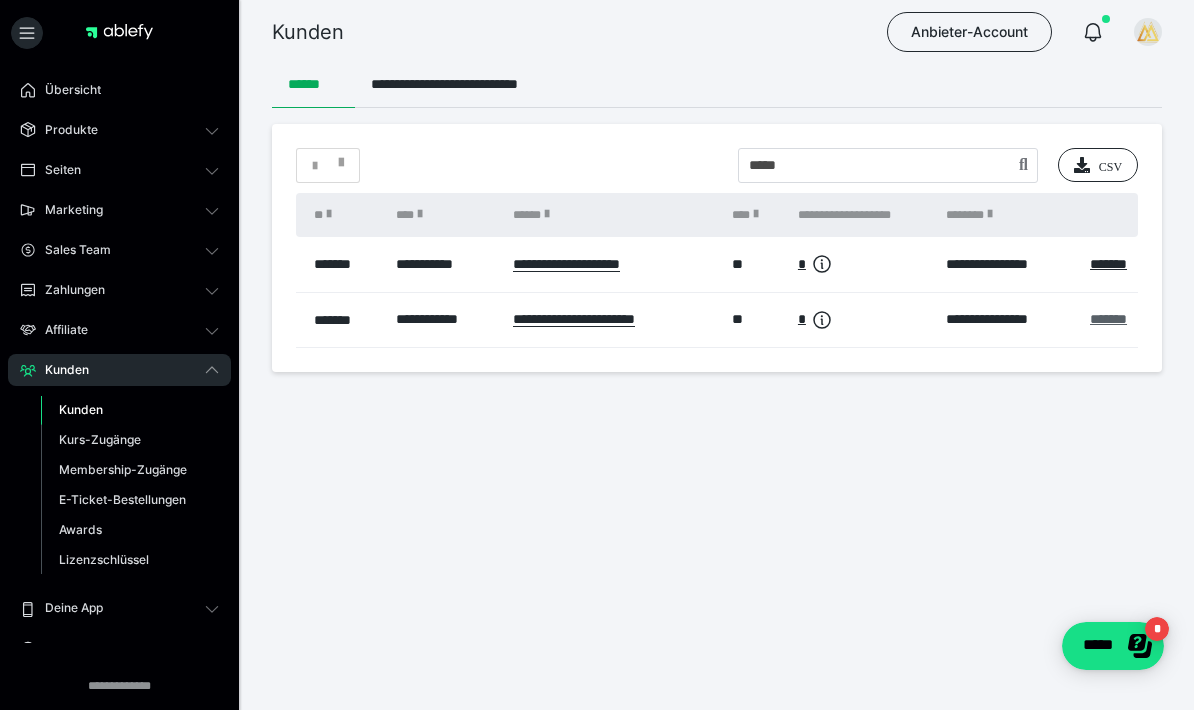 click on "*******" at bounding box center [1108, 319] 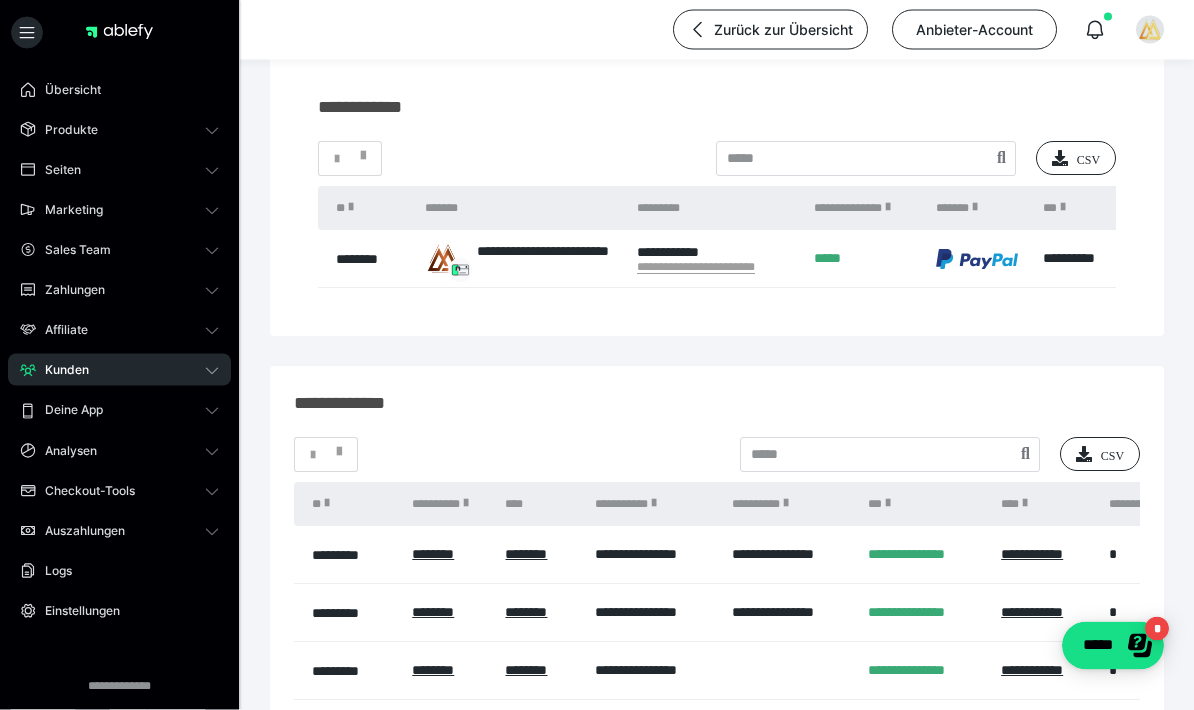 scroll, scrollTop: 218, scrollLeft: 0, axis: vertical 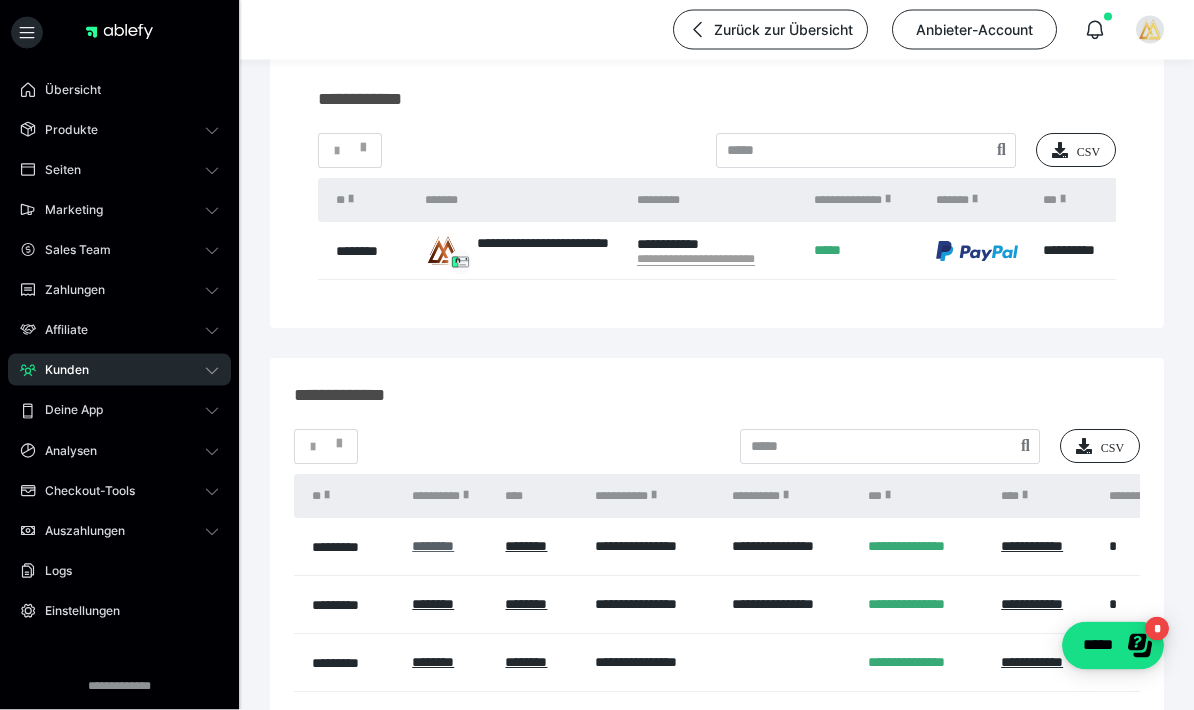 click on "********" at bounding box center (433, 547) 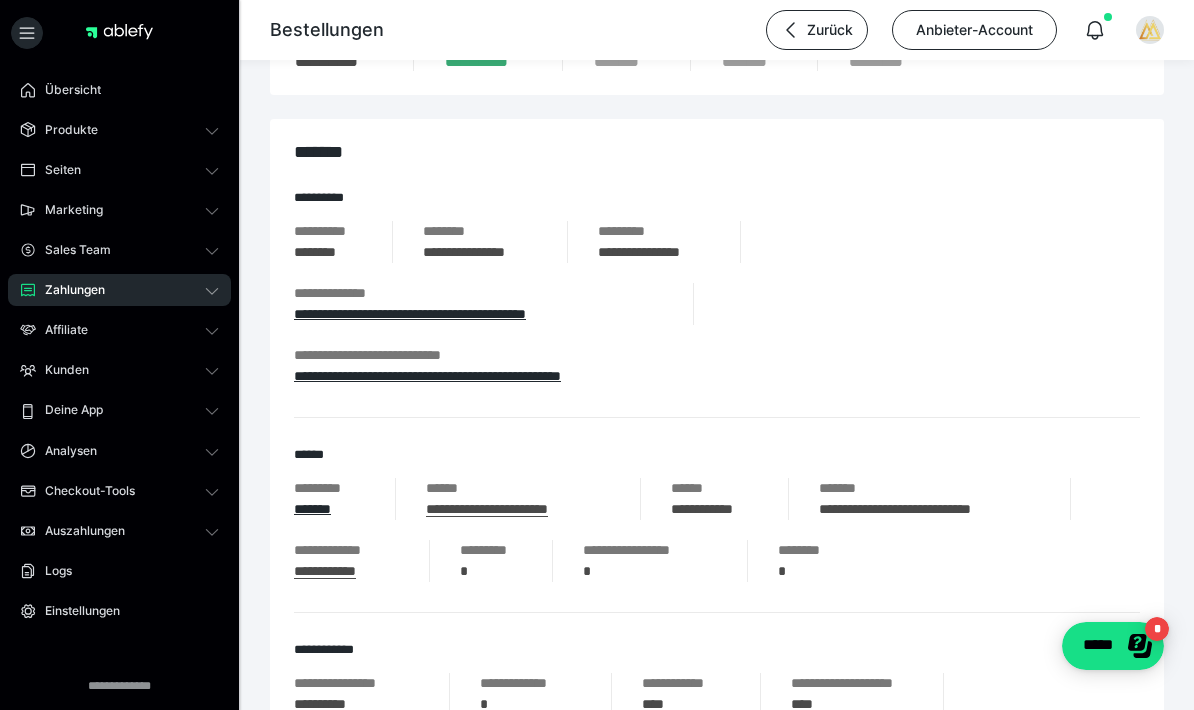 scroll, scrollTop: 204, scrollLeft: 0, axis: vertical 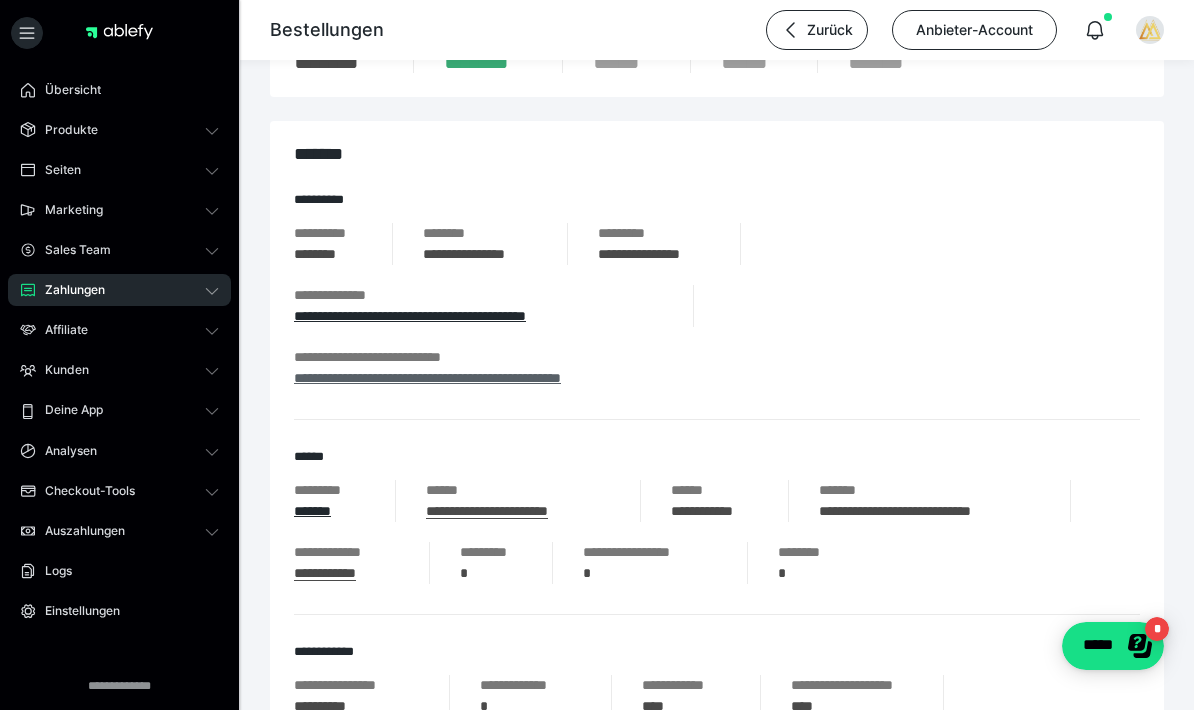 click on "**********" at bounding box center (427, 378) 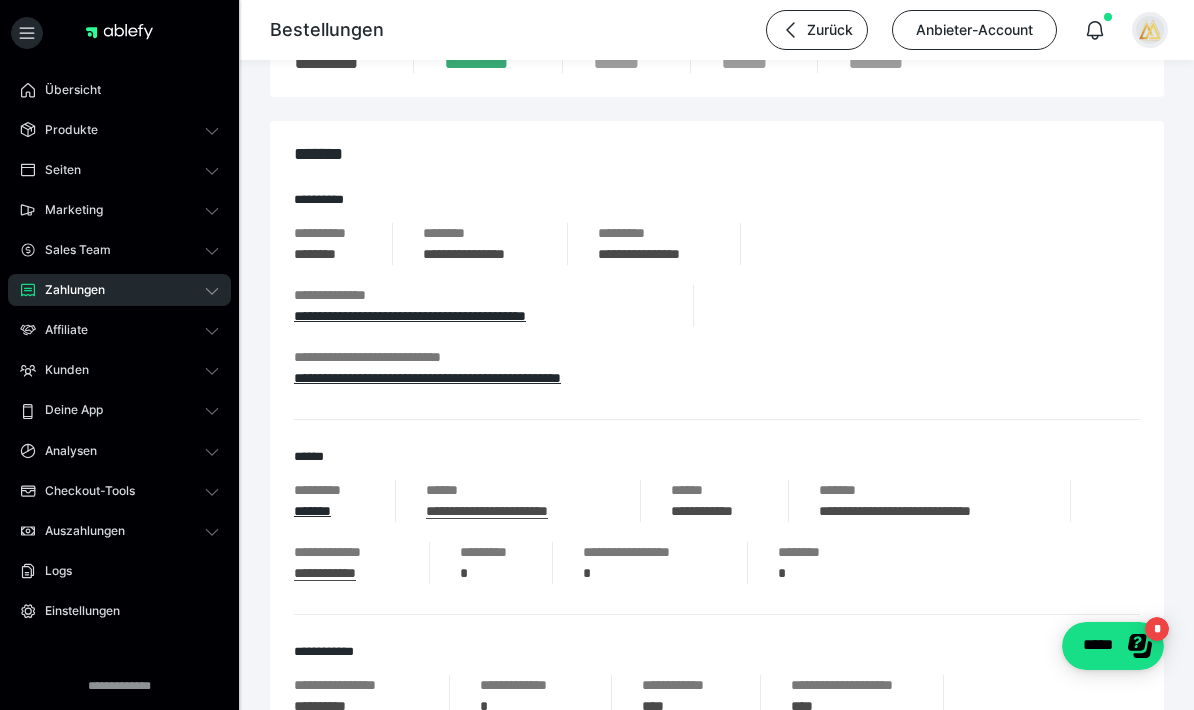 click at bounding box center [1150, 30] 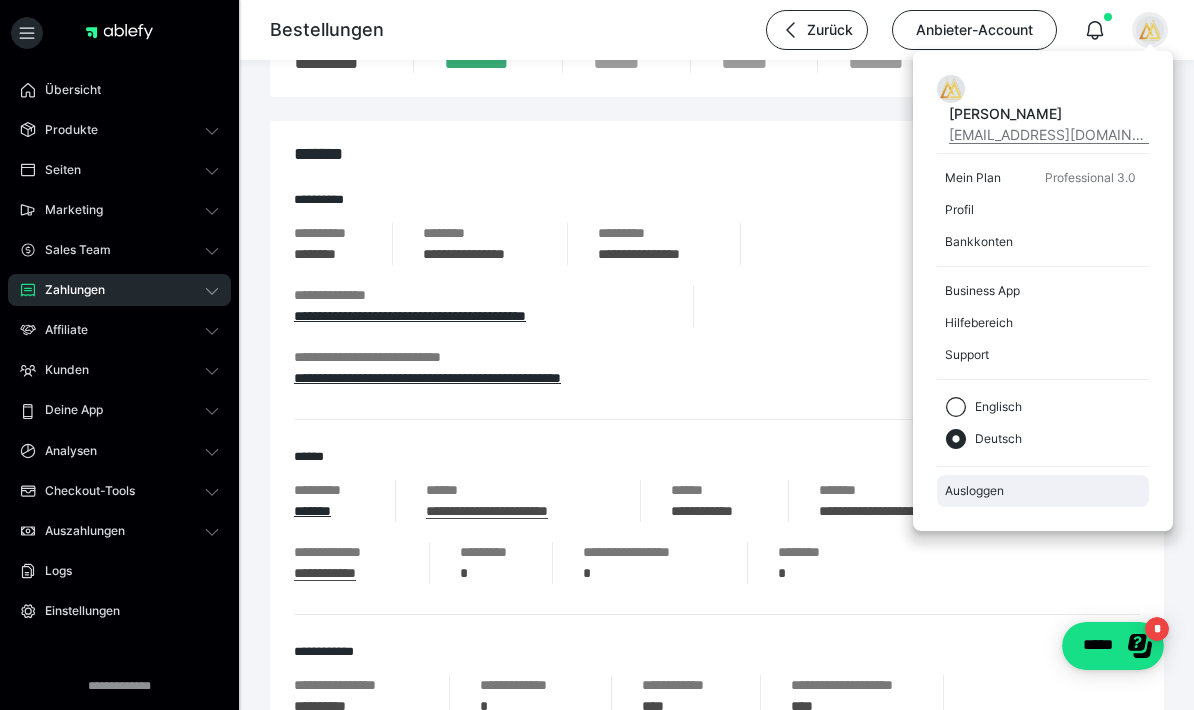 click on "Ausloggen" at bounding box center [1043, 491] 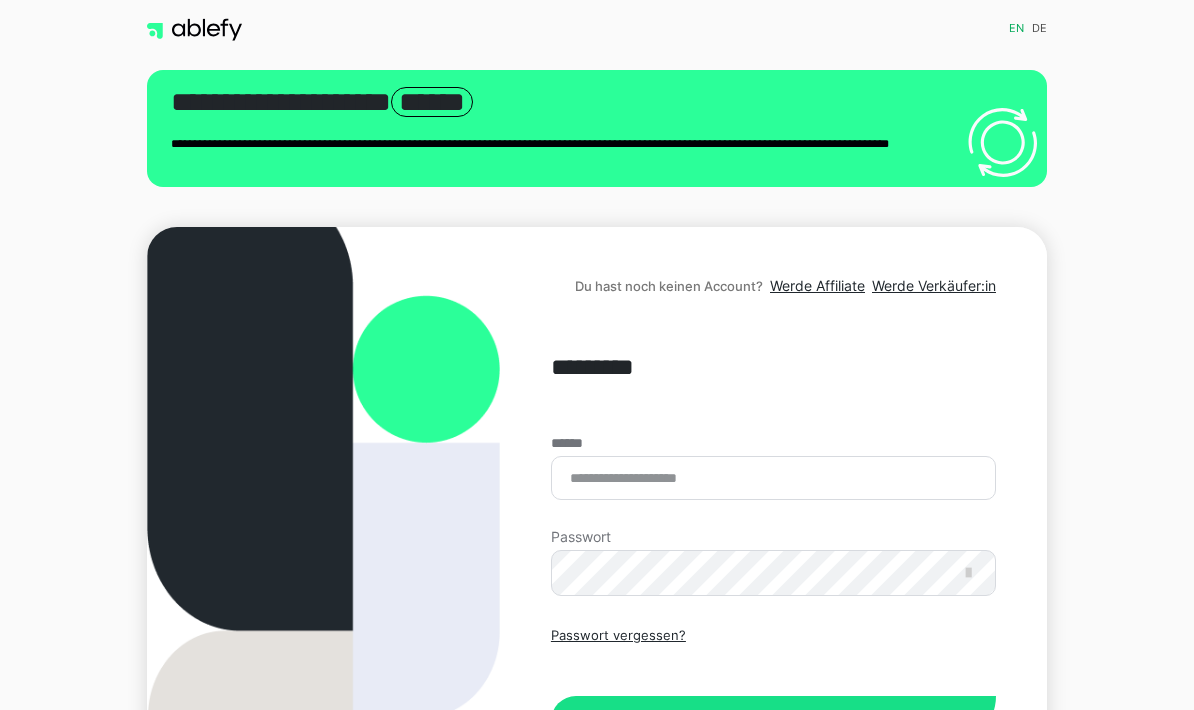scroll, scrollTop: 0, scrollLeft: 0, axis: both 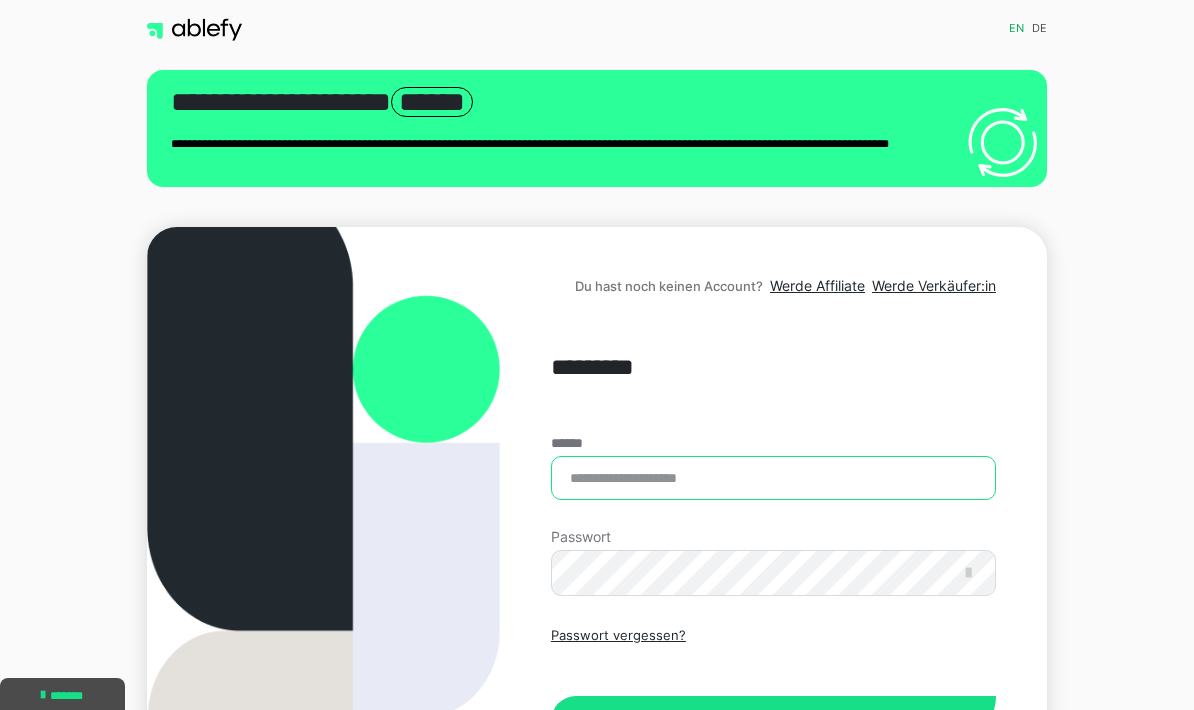 click on "******" at bounding box center [773, 478] 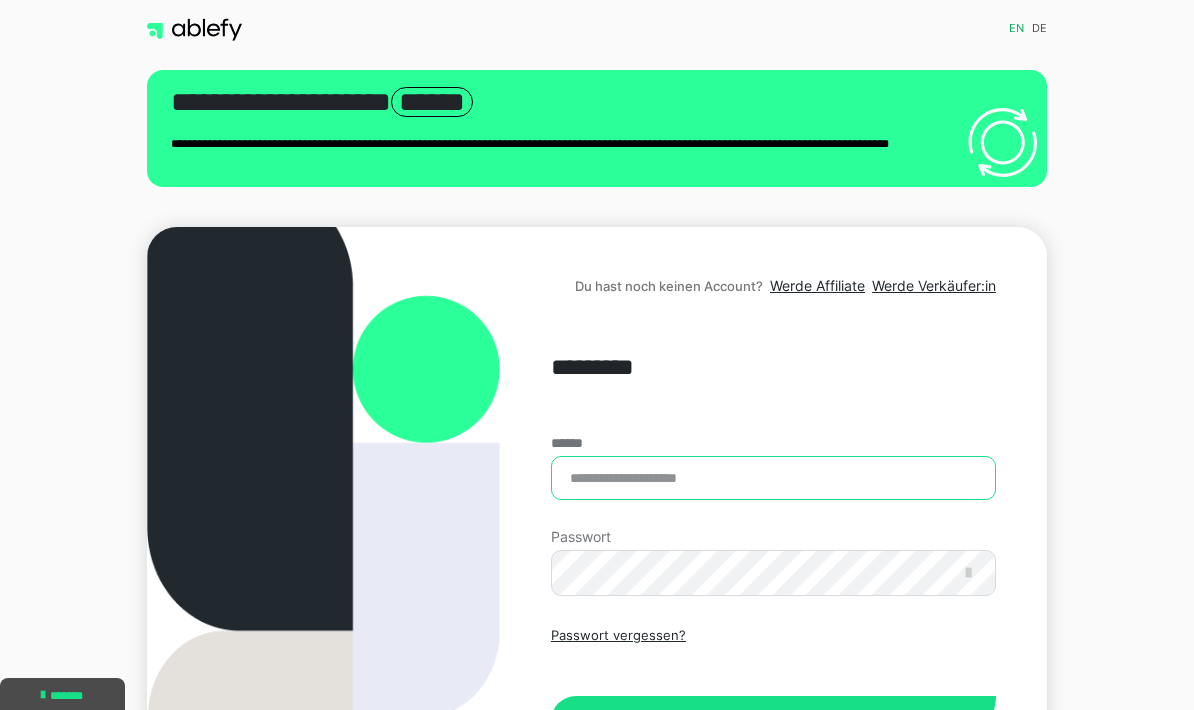 type on "**********" 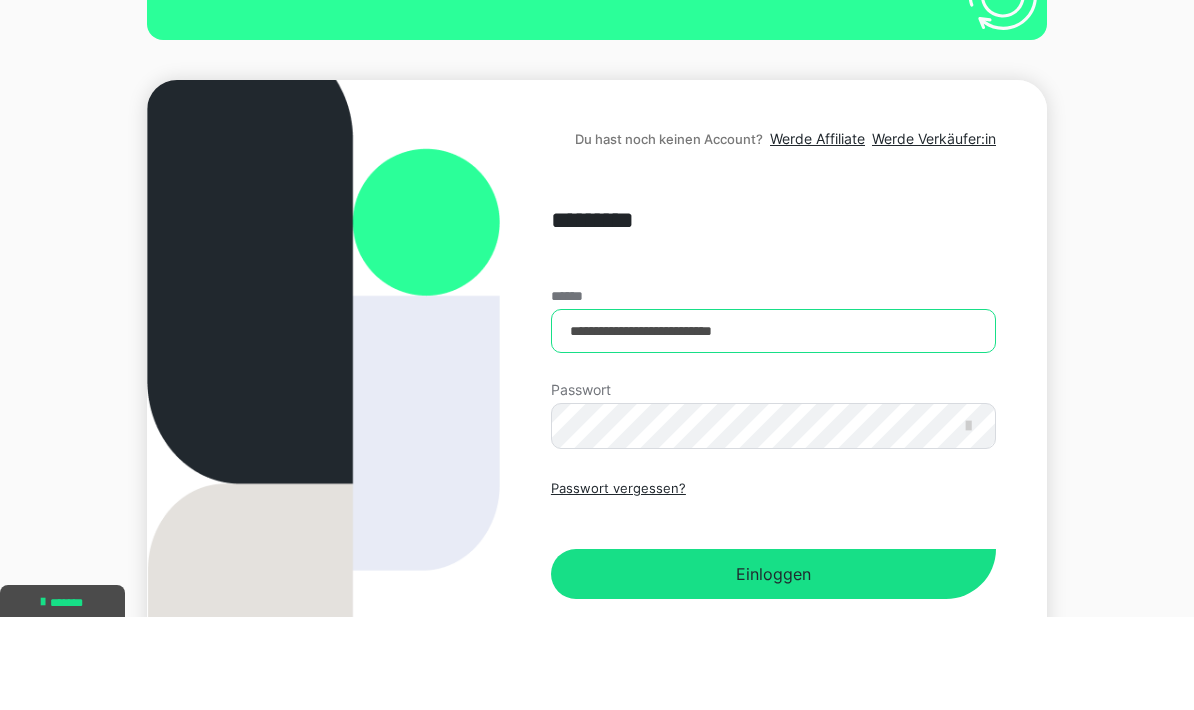 scroll, scrollTop: 63, scrollLeft: 0, axis: vertical 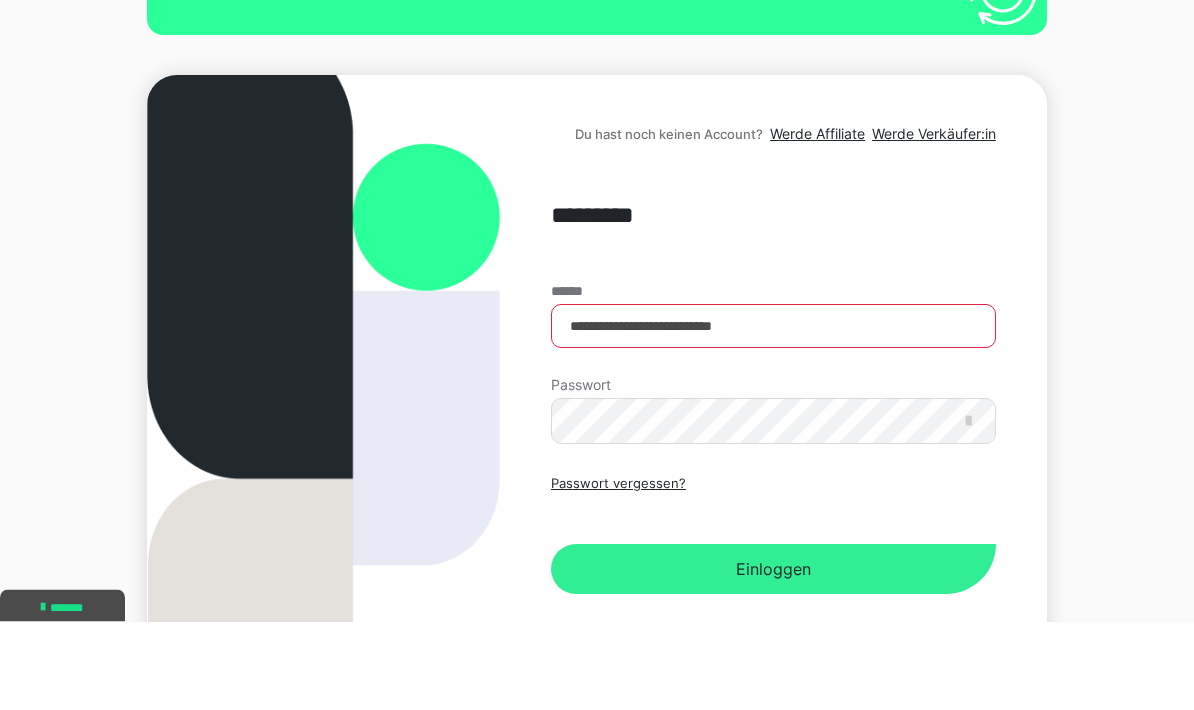 click on "Einloggen" at bounding box center (773, 658) 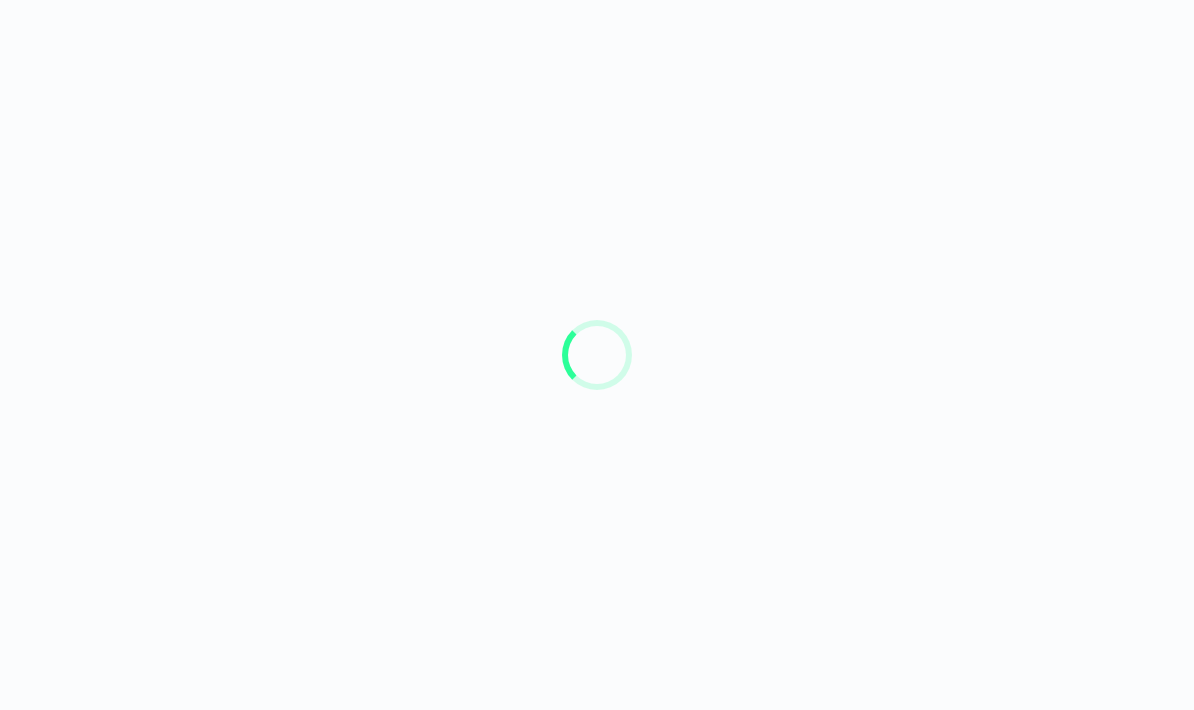 scroll, scrollTop: 0, scrollLeft: 0, axis: both 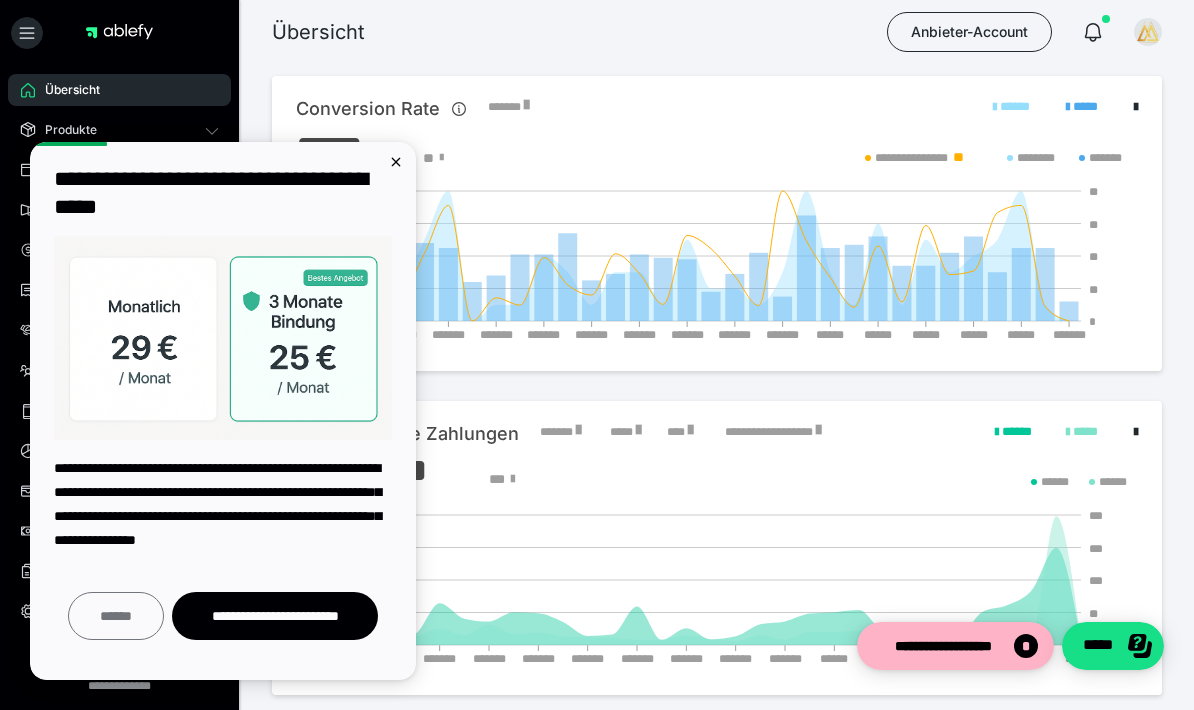 click on "******" at bounding box center (116, 616) 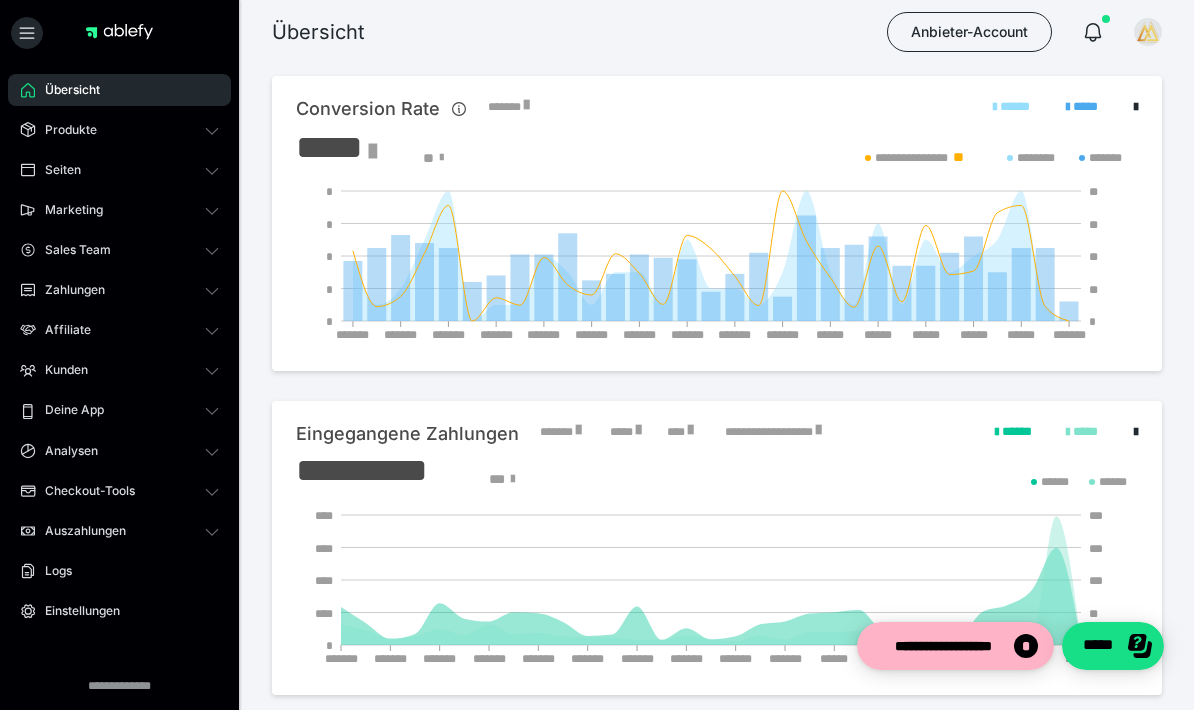 scroll, scrollTop: 0, scrollLeft: 0, axis: both 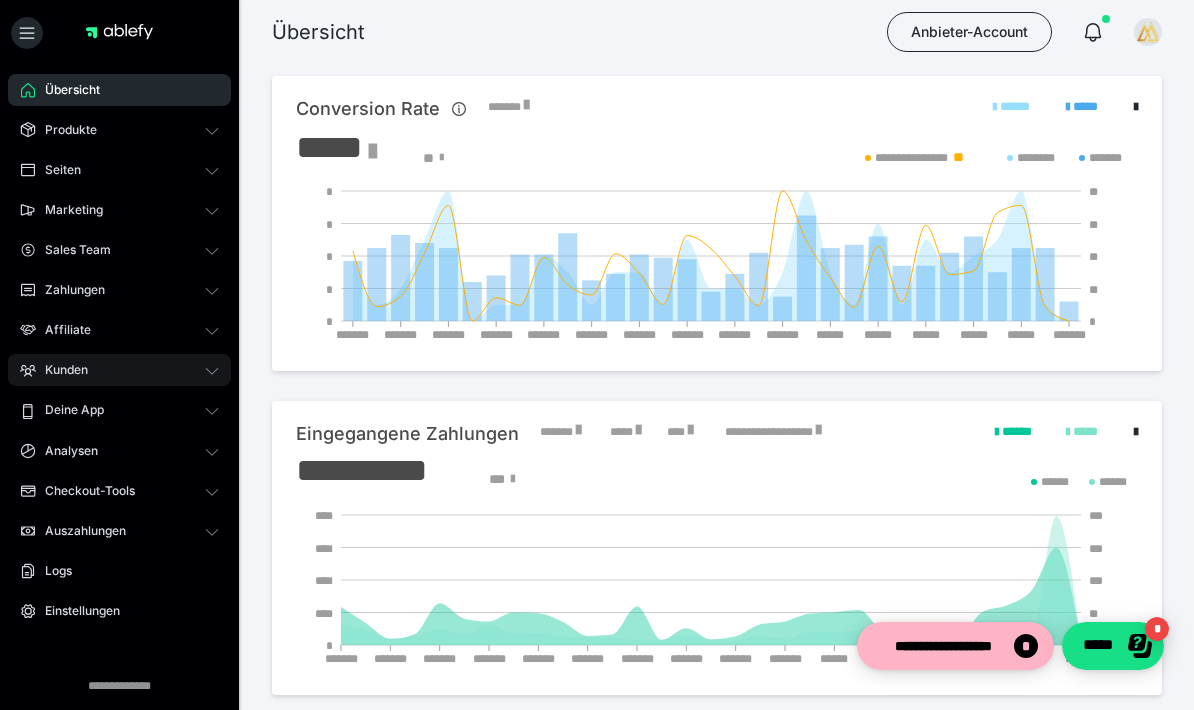 click on "Kunden" at bounding box center [59, 370] 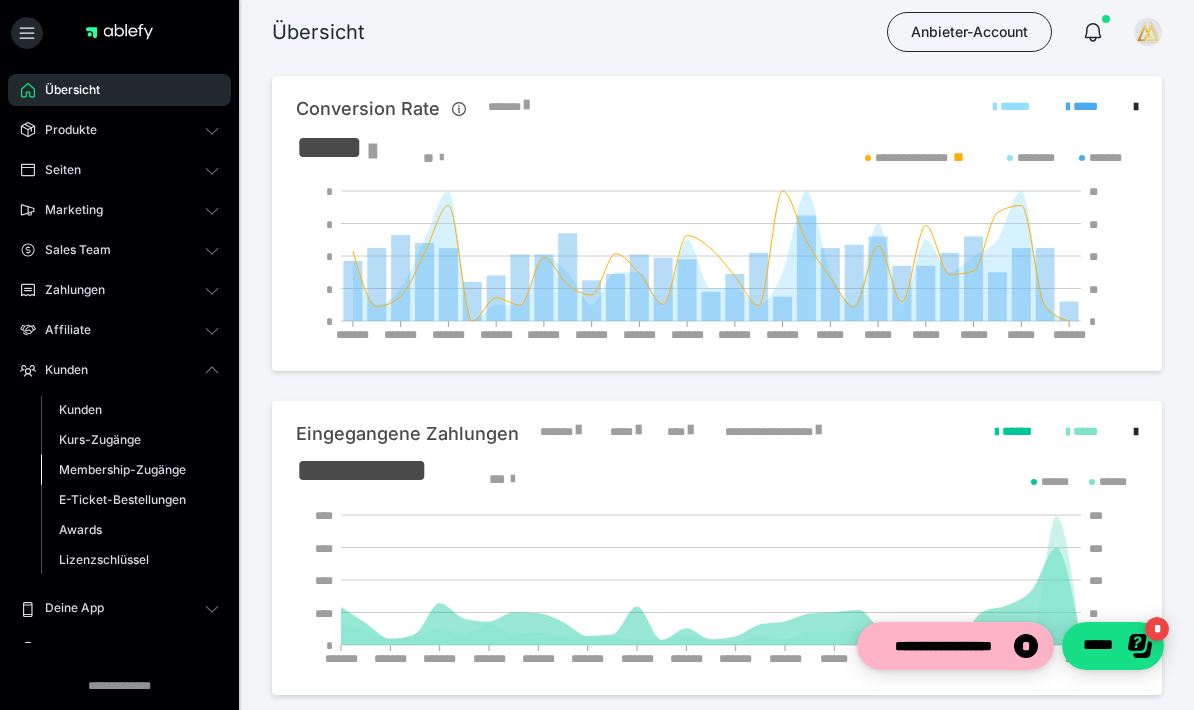 click on "Membership-Zugänge" at bounding box center [122, 469] 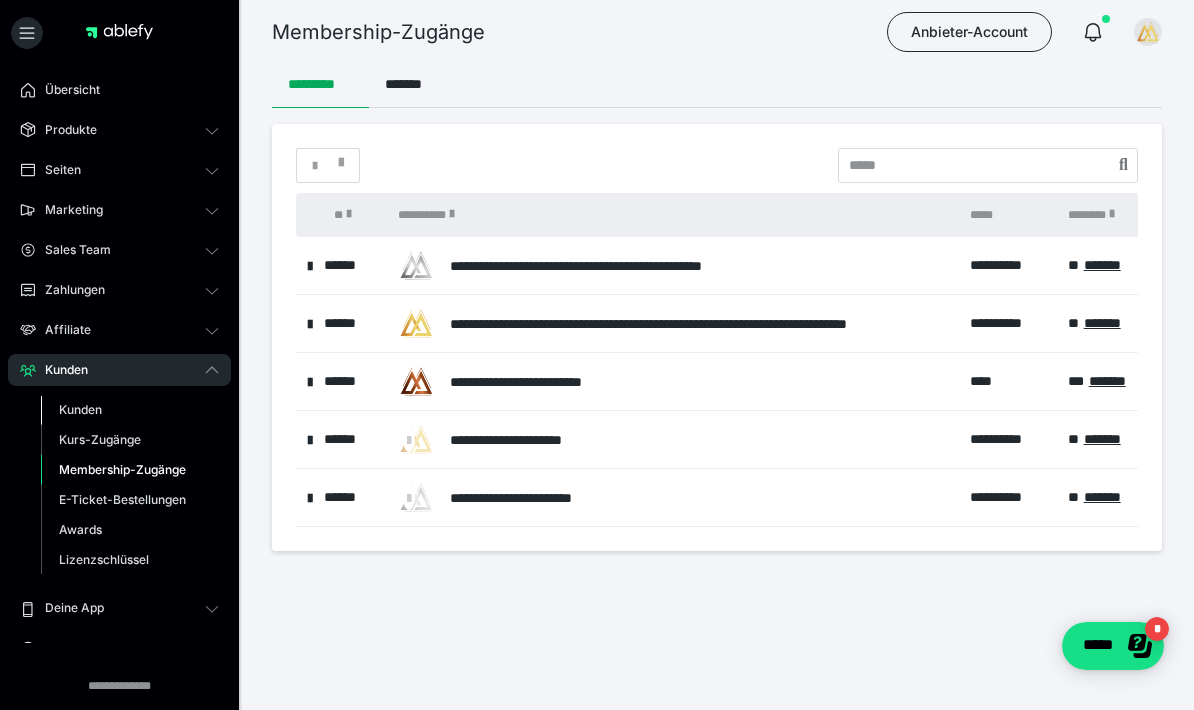 click on "Kunden" at bounding box center [80, 409] 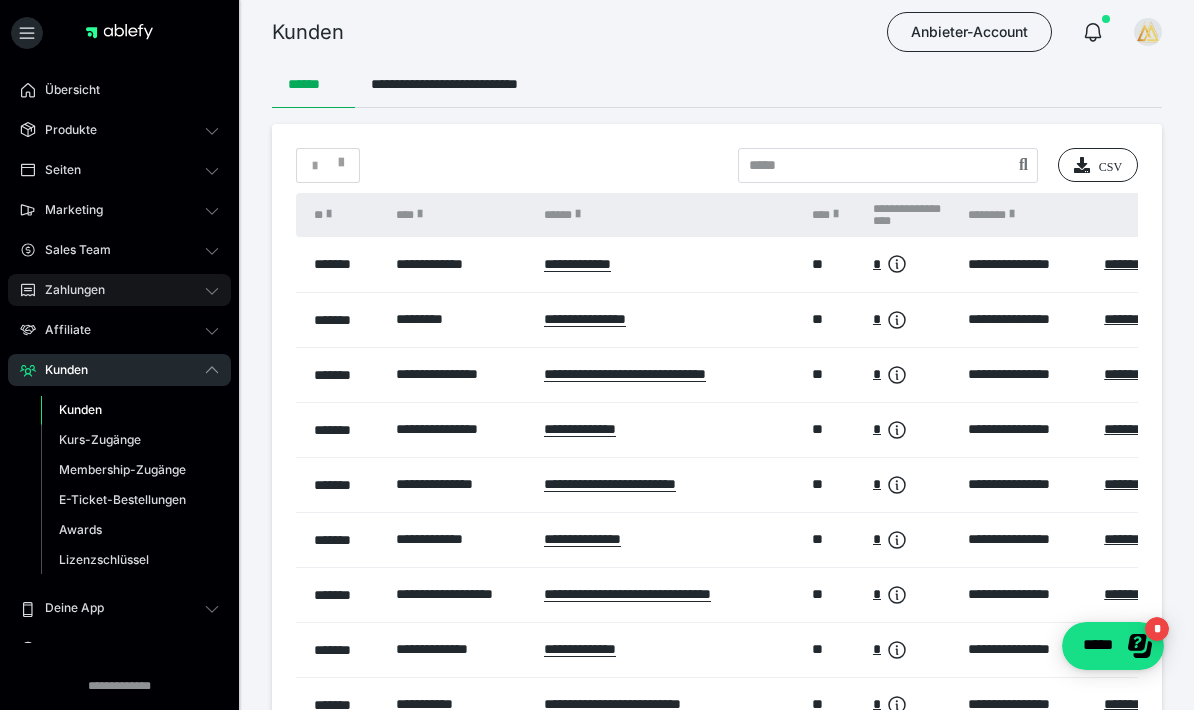 click on "Zahlungen" at bounding box center (119, 290) 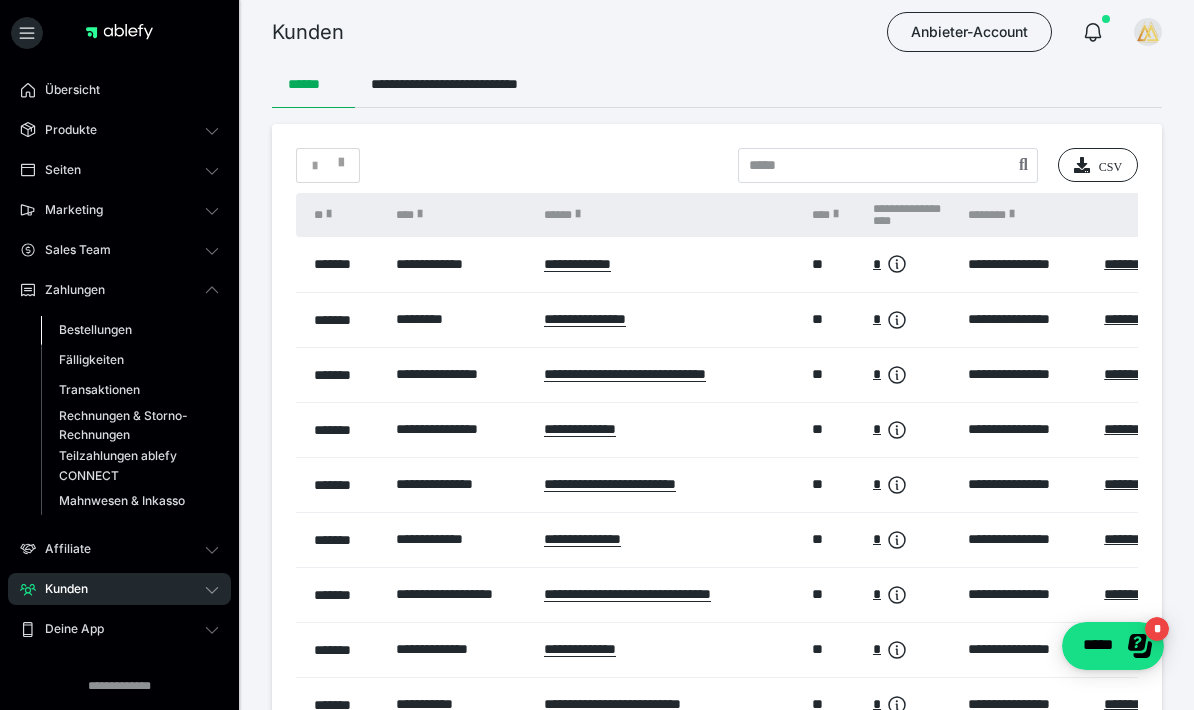 click on "Bestellungen" at bounding box center (95, 329) 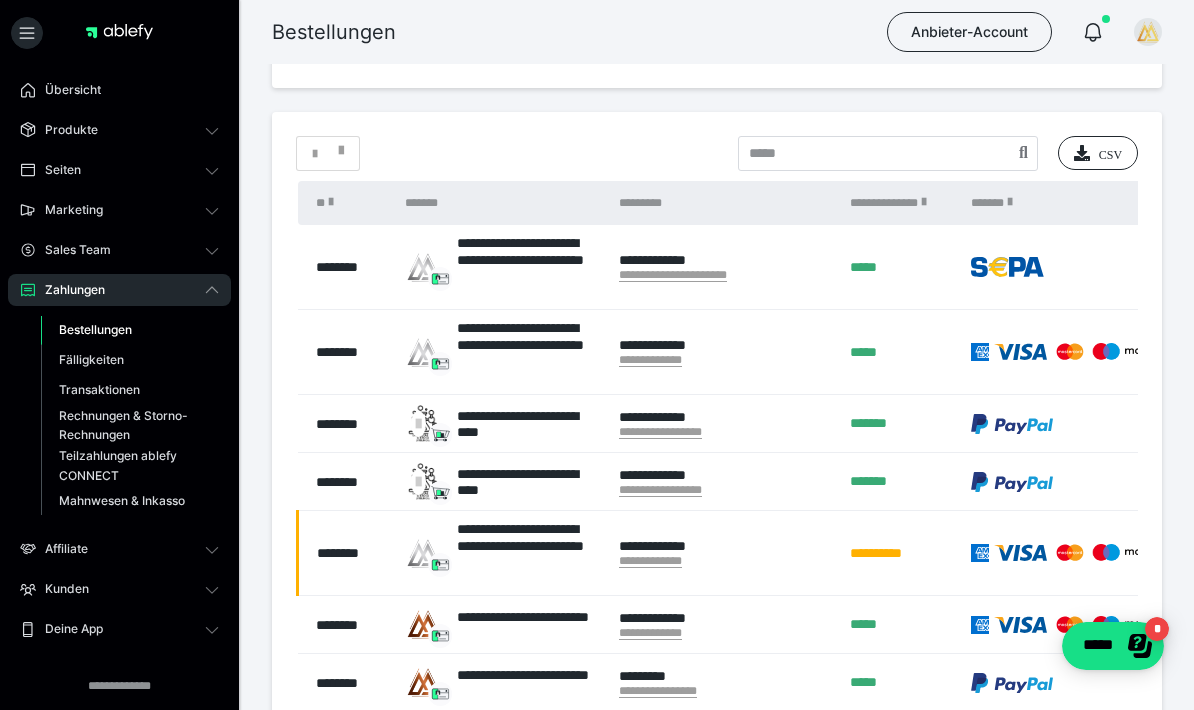 scroll, scrollTop: 361, scrollLeft: 0, axis: vertical 